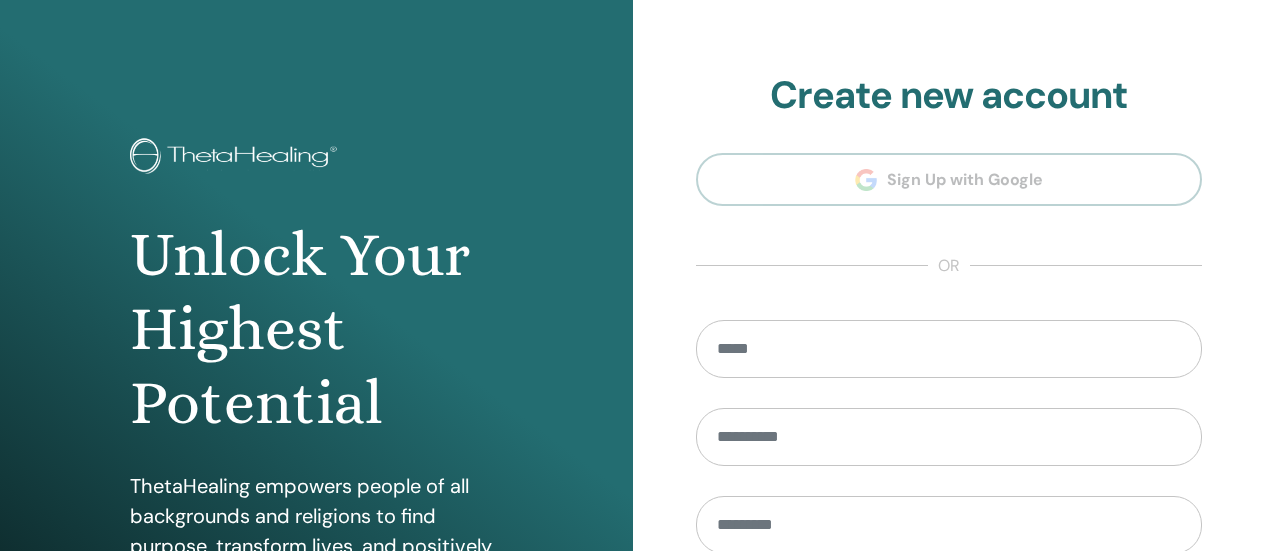 scroll, scrollTop: 0, scrollLeft: 0, axis: both 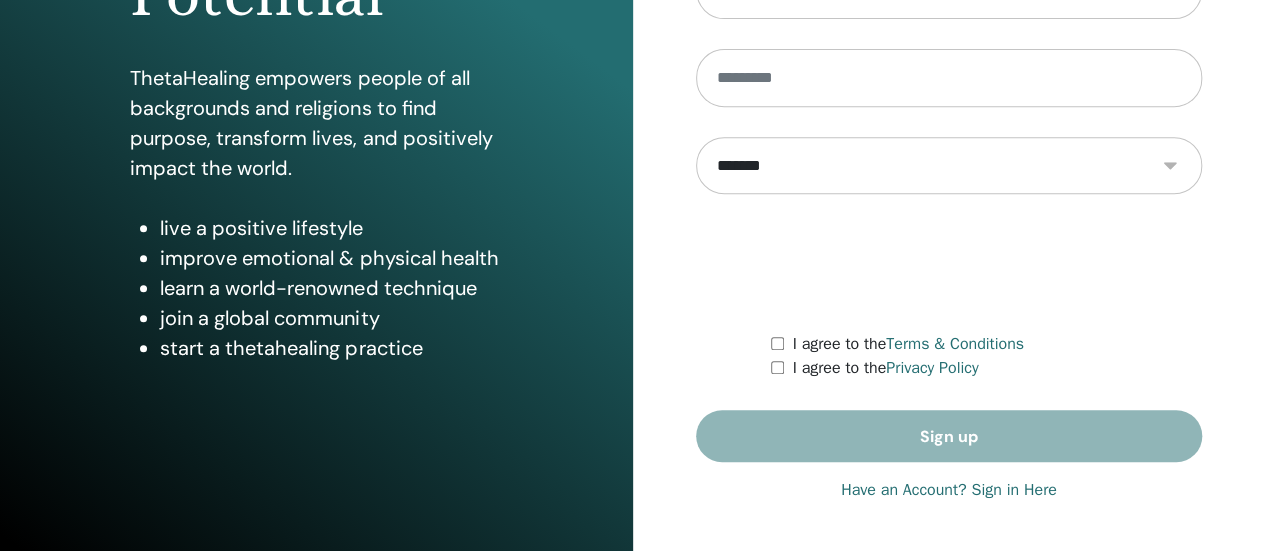 click on "Have an Account? Sign in Here" at bounding box center (949, 490) 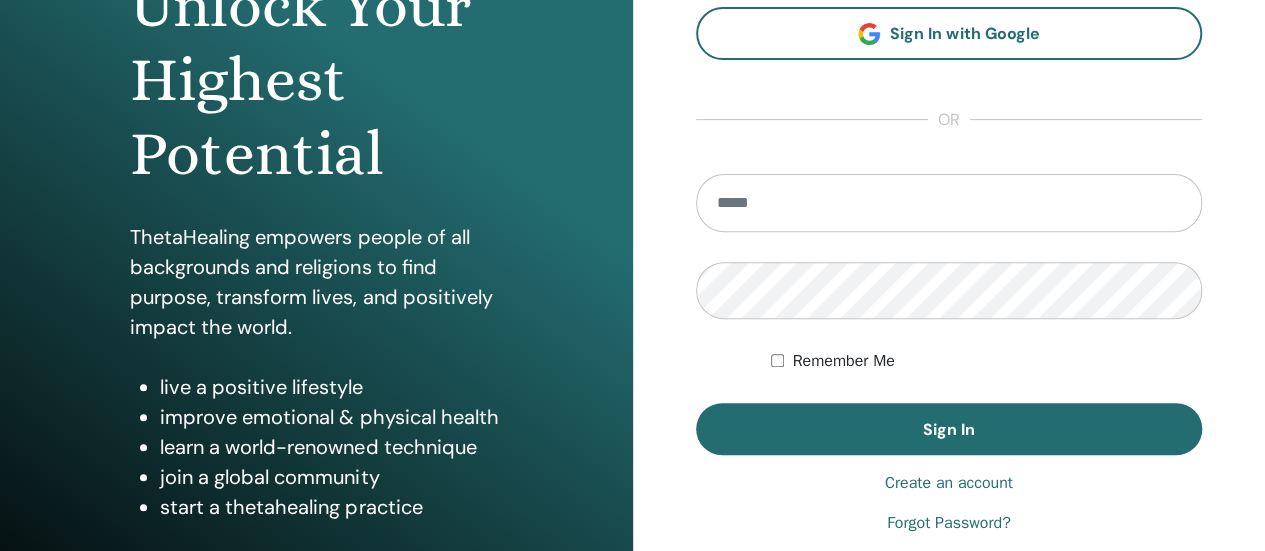 scroll, scrollTop: 0, scrollLeft: 0, axis: both 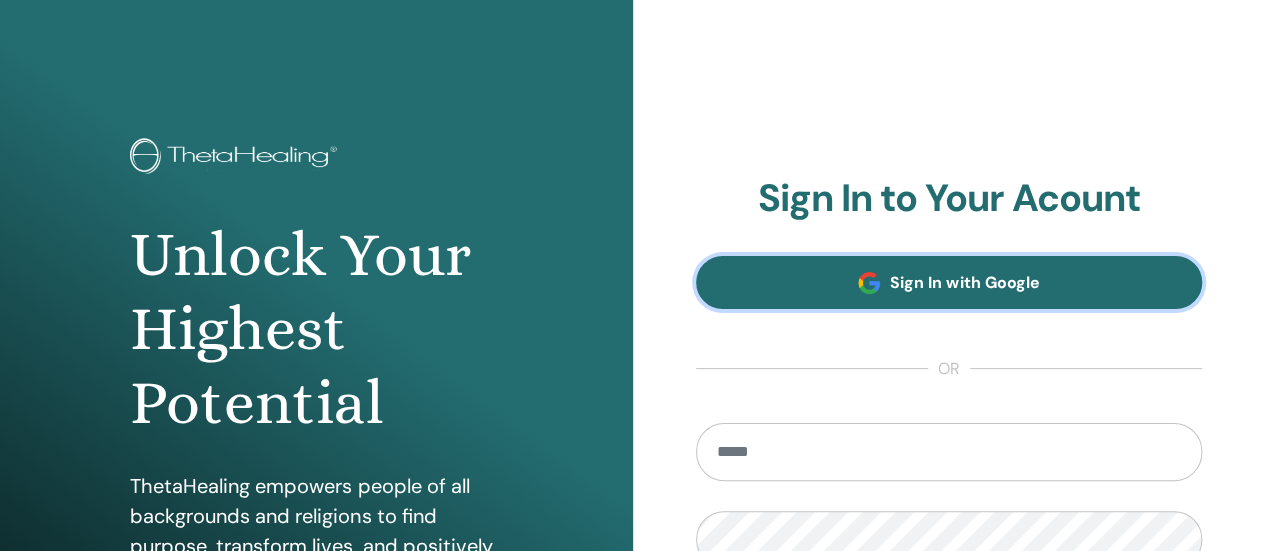 click on "Sign In with Google" at bounding box center [964, 282] 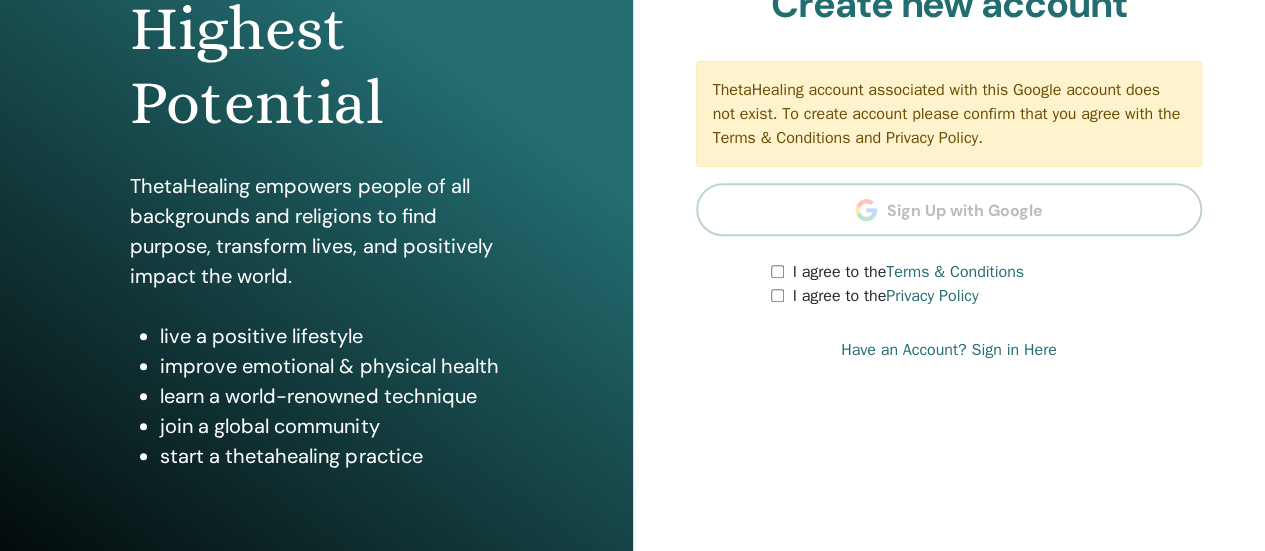 scroll, scrollTop: 0, scrollLeft: 0, axis: both 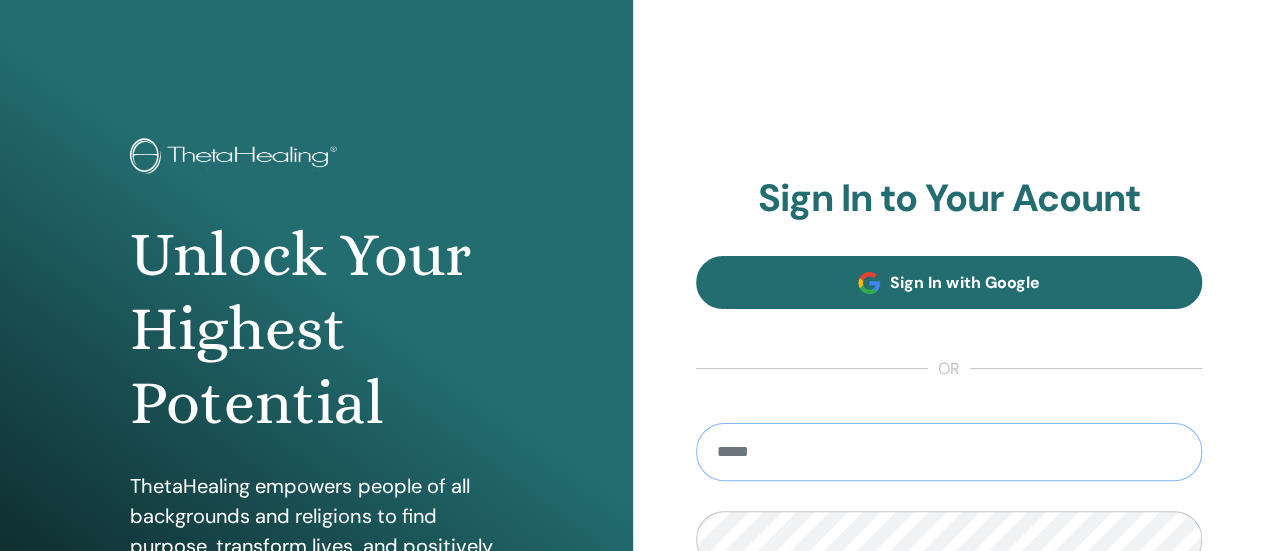 type on "**********" 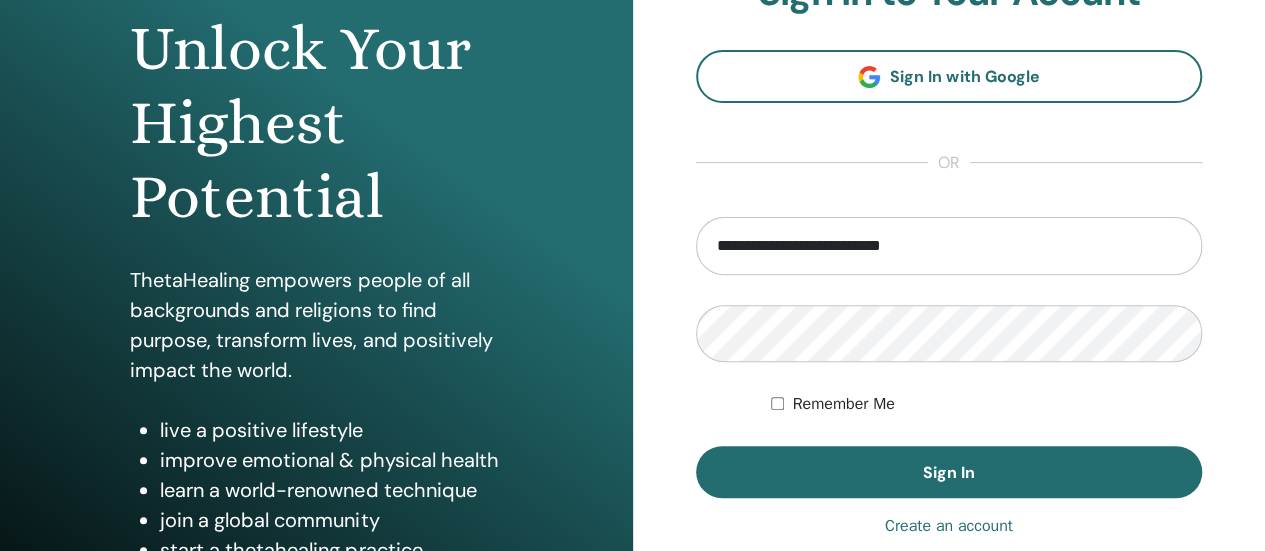 scroll, scrollTop: 300, scrollLeft: 0, axis: vertical 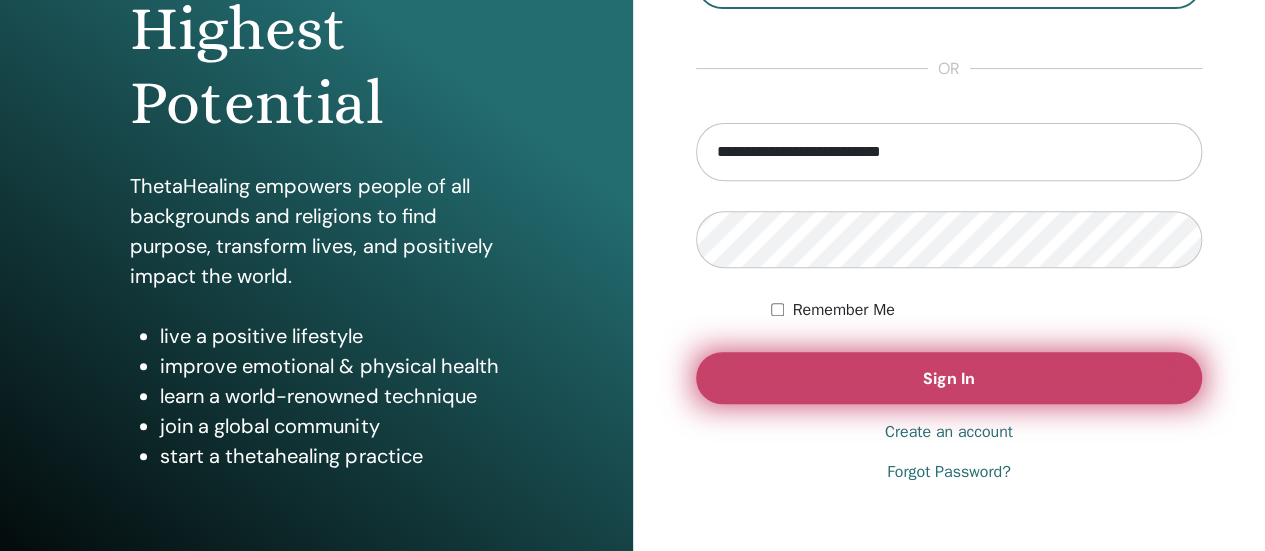 click on "Sign In" at bounding box center (949, 378) 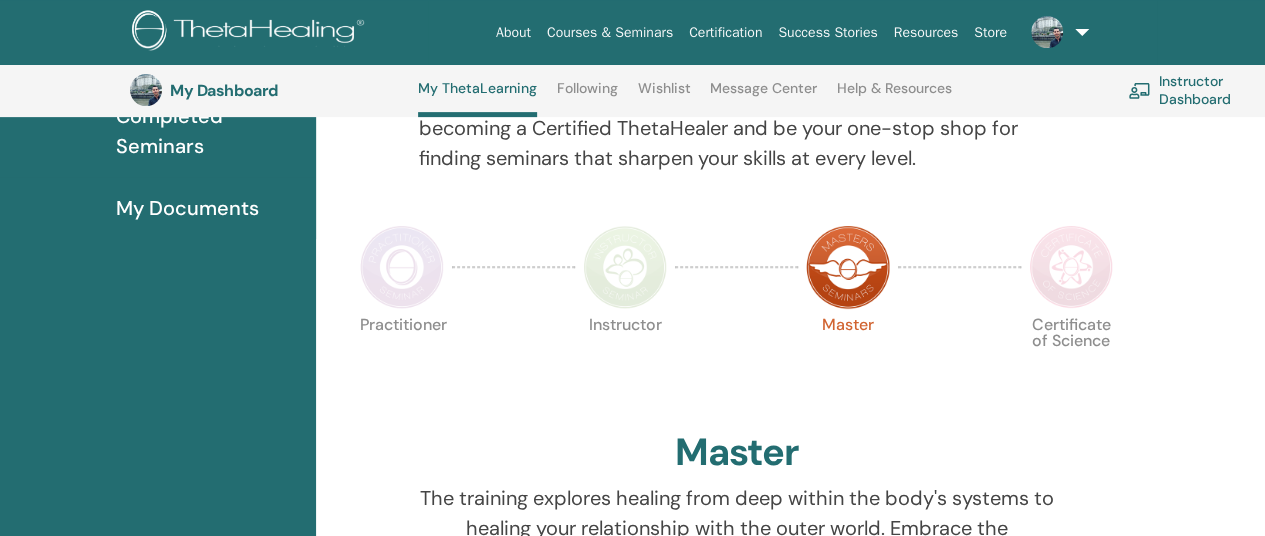 scroll, scrollTop: 352, scrollLeft: 0, axis: vertical 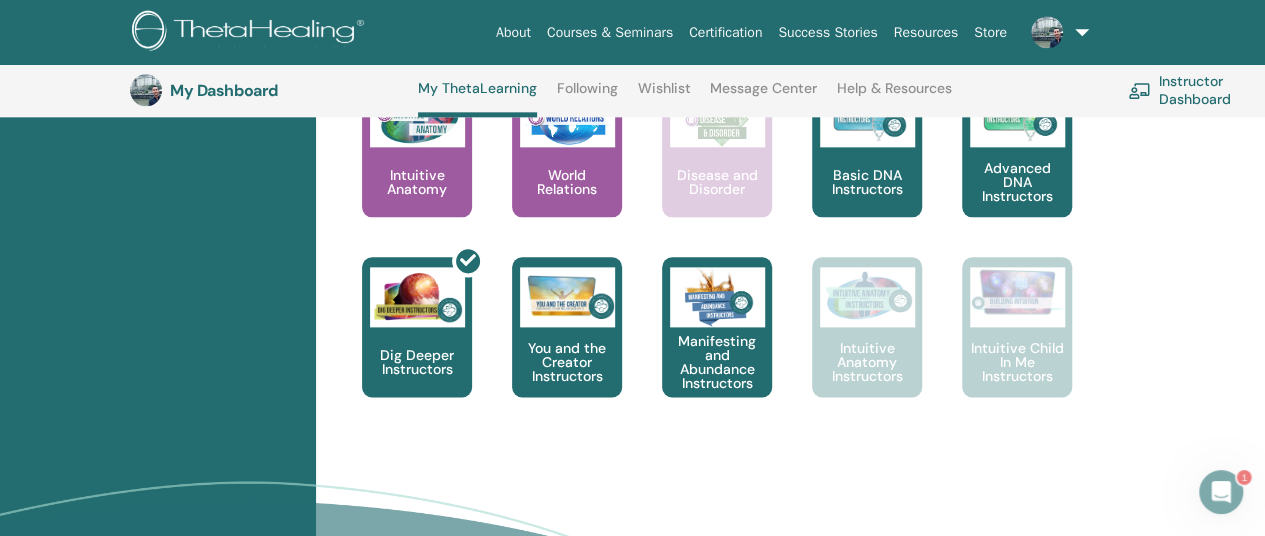 click 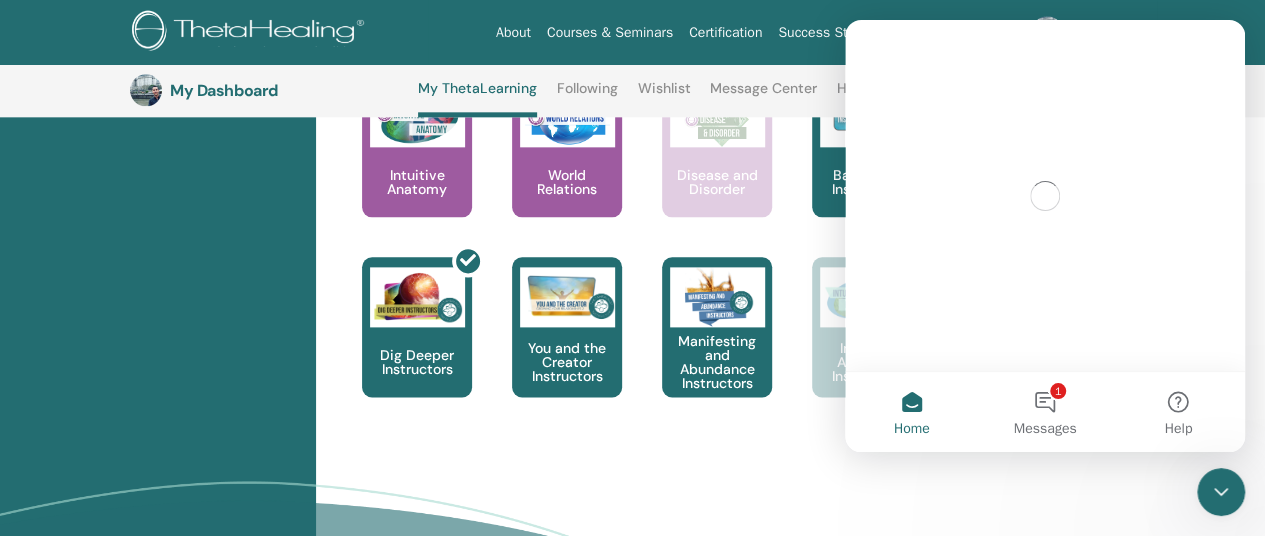 scroll, scrollTop: 0, scrollLeft: 0, axis: both 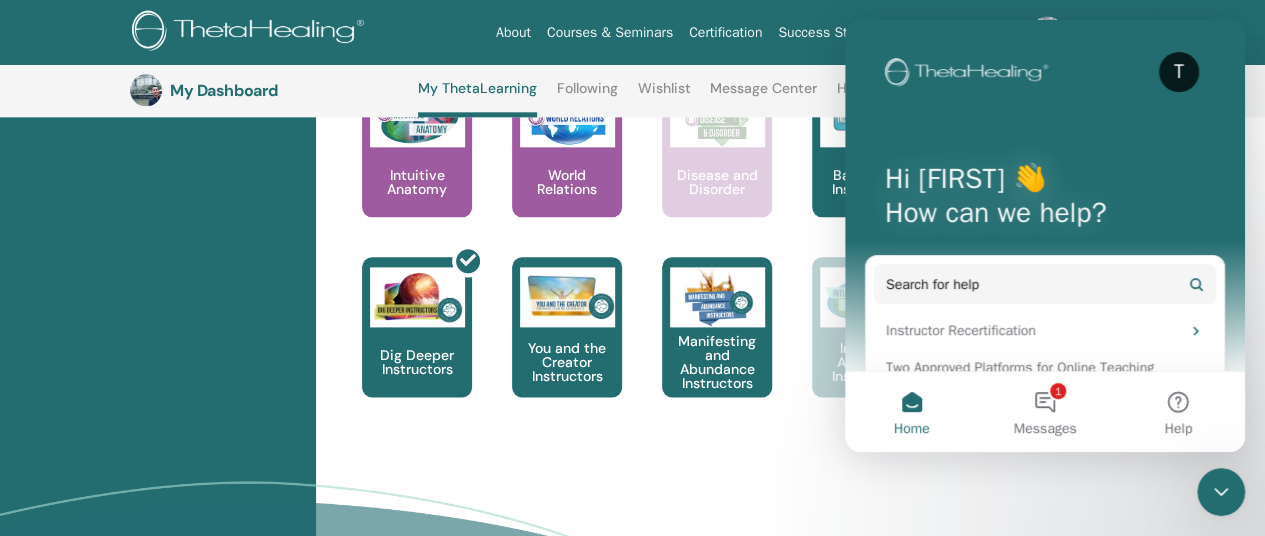 click on "Subscribe to Our Newsletter
Receive regular ThetaHealing updates!
Theta Healing
What is ThetaHealing" at bounding box center (632, 812) 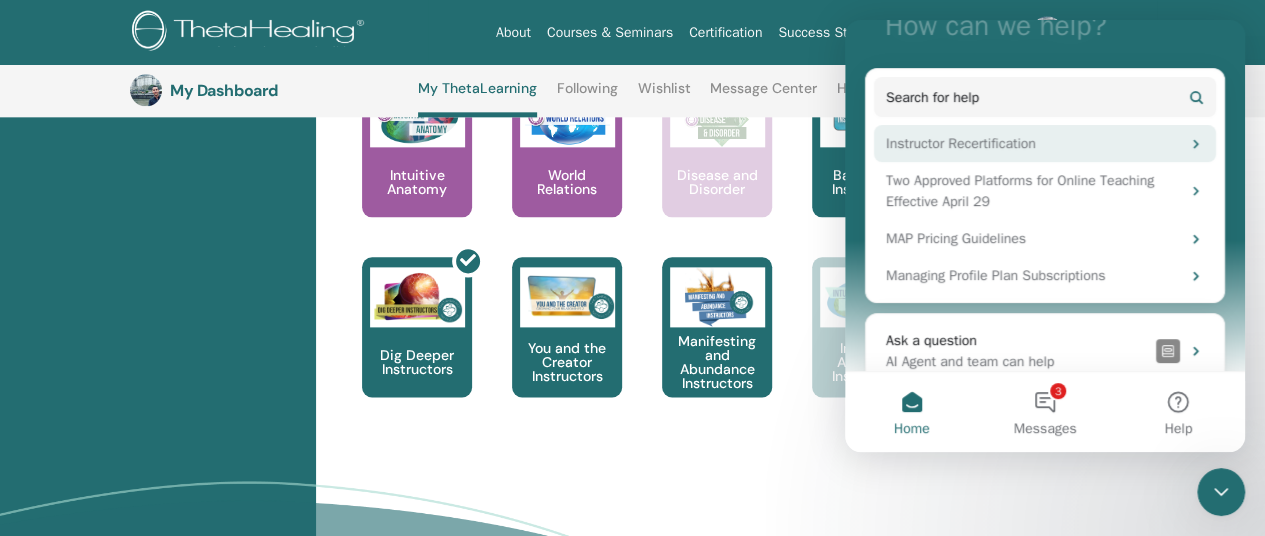 scroll, scrollTop: 200, scrollLeft: 0, axis: vertical 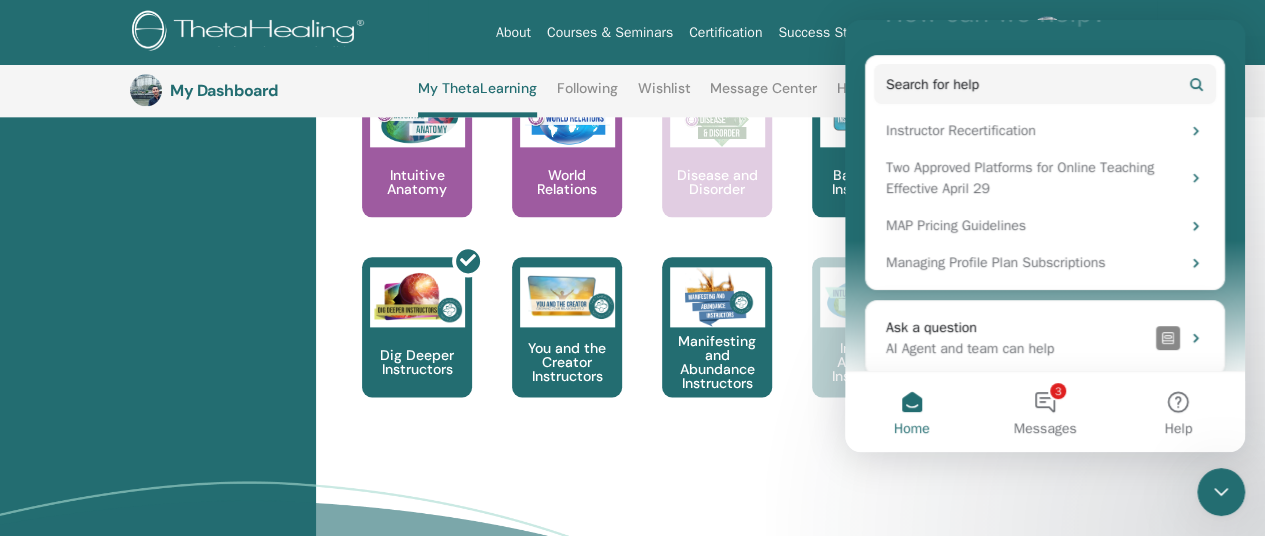 click on "Subscribe to Our Newsletter
Receive regular ThetaHealing updates!
Theta Healing
What is ThetaHealing" at bounding box center (632, 812) 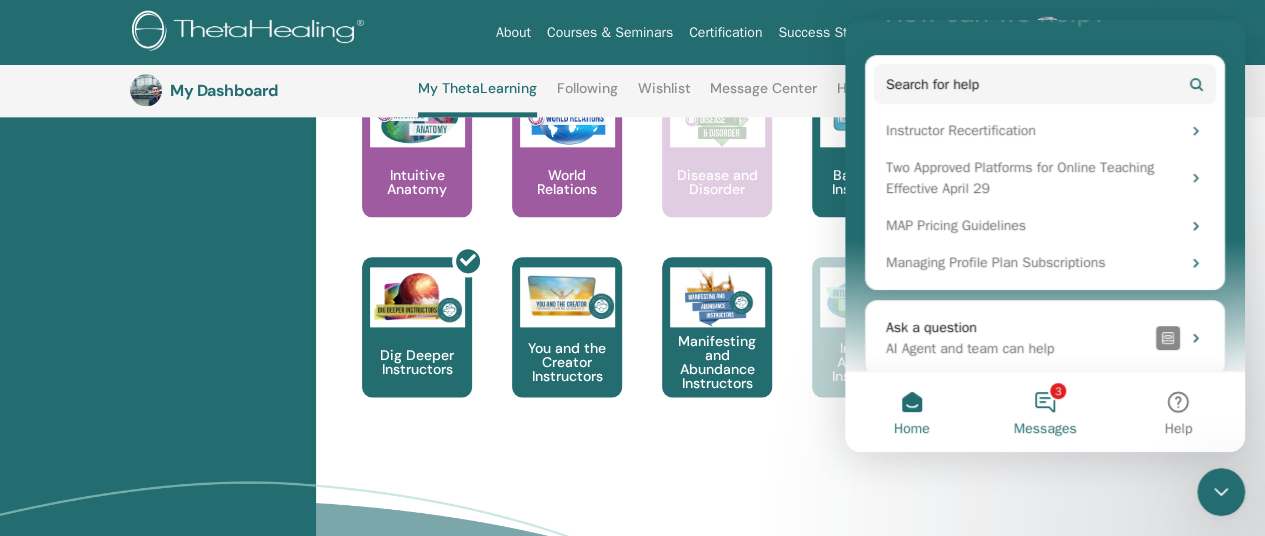 click on "3 Messages" at bounding box center [1044, 412] 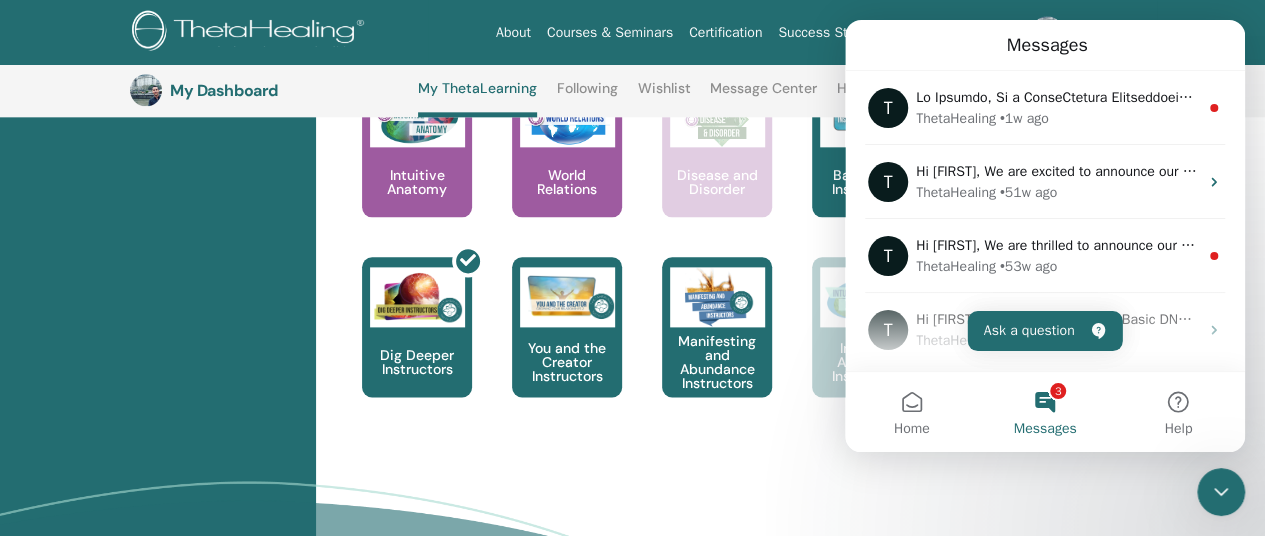 click on "Hello, Leandro Henrique
Your journey starts here; welcome to ThetaLearning HQ. Learn the world-renowned technique that shows you how to discover your life’s purpose. The student dashboard will guide your path to becoming a Certified ThetaHealer and be your one-stop shop for finding seminars that sharpen your skills at every level.
Practitioner
Instructor
Master" at bounding box center [790, -99] 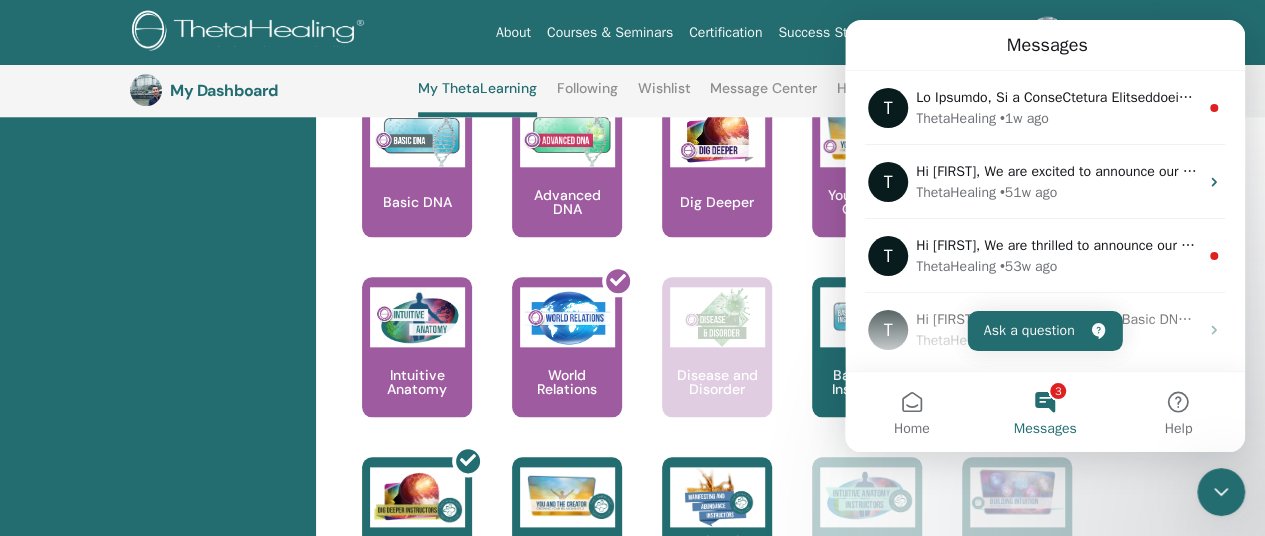 click at bounding box center [1221, 492] 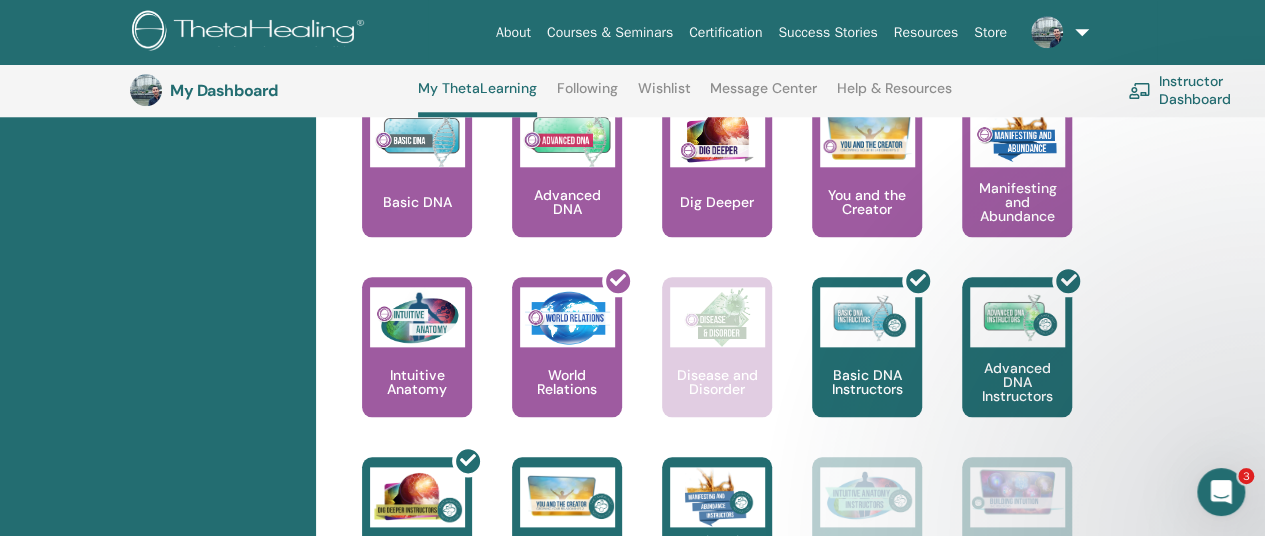scroll, scrollTop: 0, scrollLeft: 0, axis: both 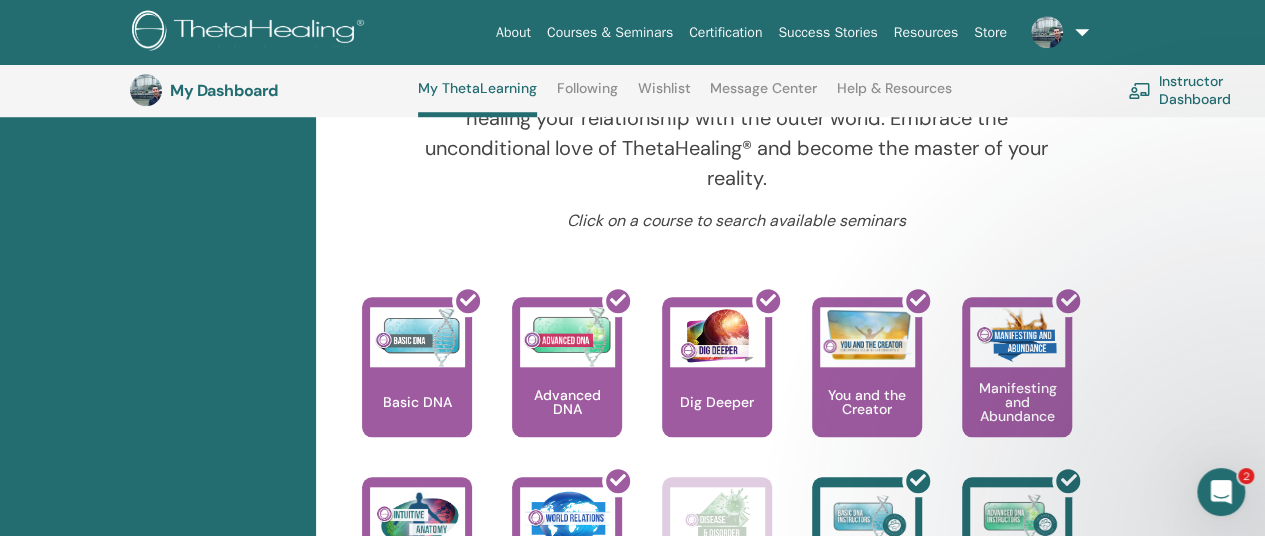 click on "Instructor Dashboard" at bounding box center [1210, 90] 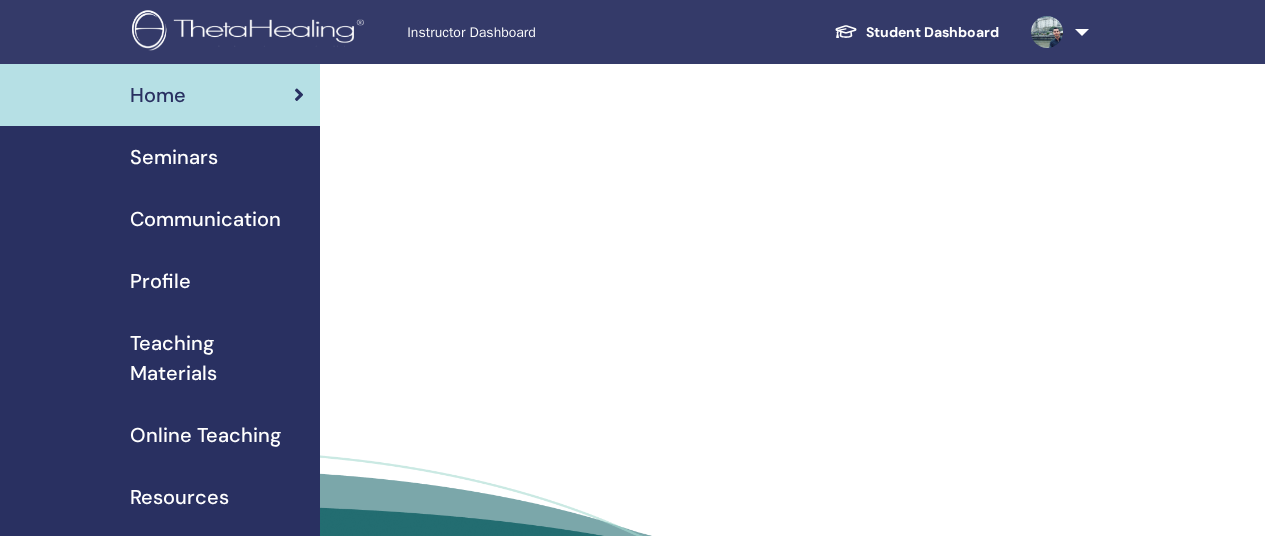 scroll, scrollTop: 0, scrollLeft: 0, axis: both 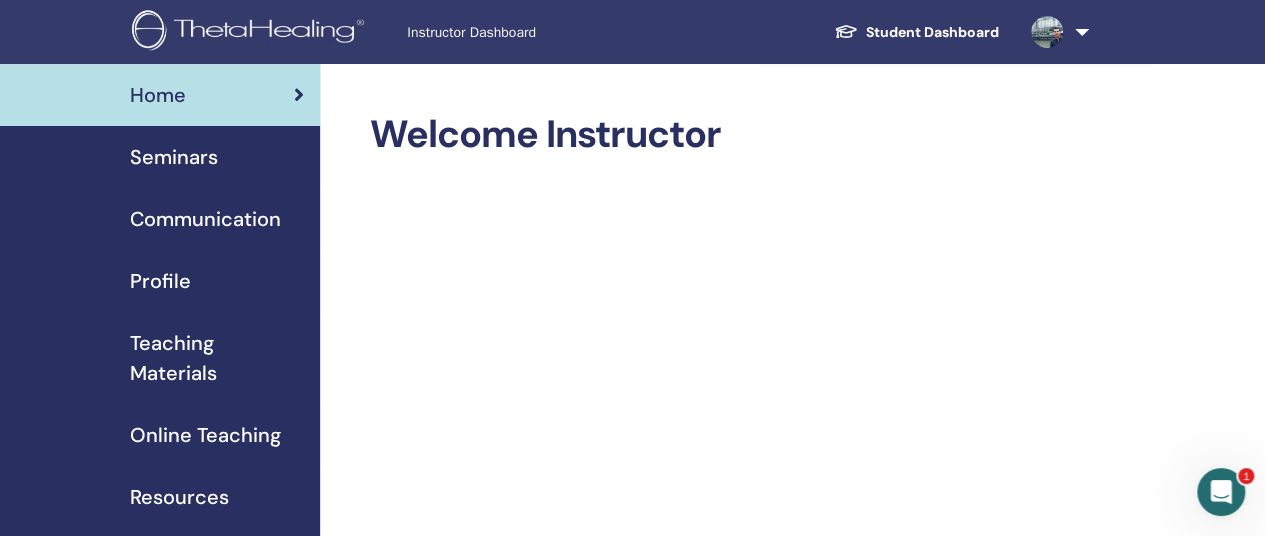 click on "Seminars" at bounding box center [174, 157] 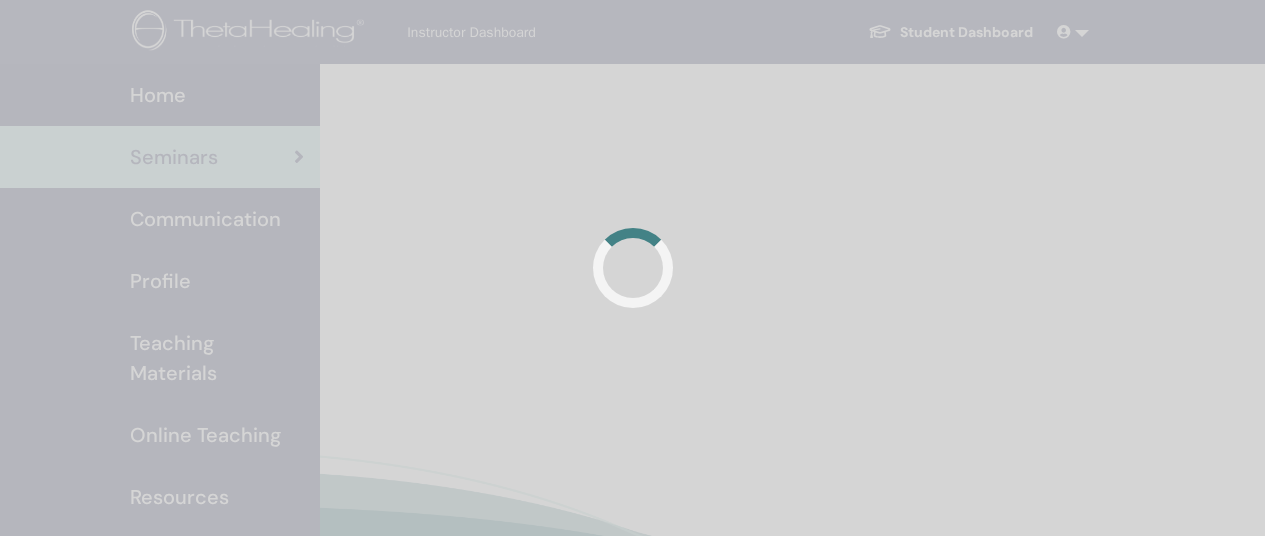 scroll, scrollTop: 0, scrollLeft: 0, axis: both 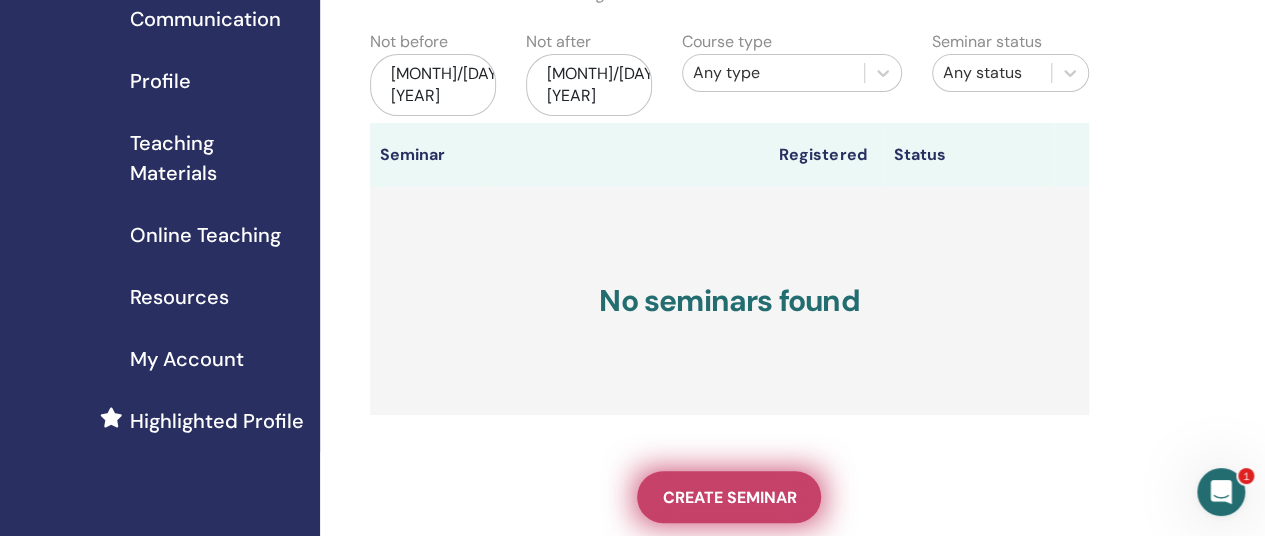 click on "Create seminar" at bounding box center [729, 497] 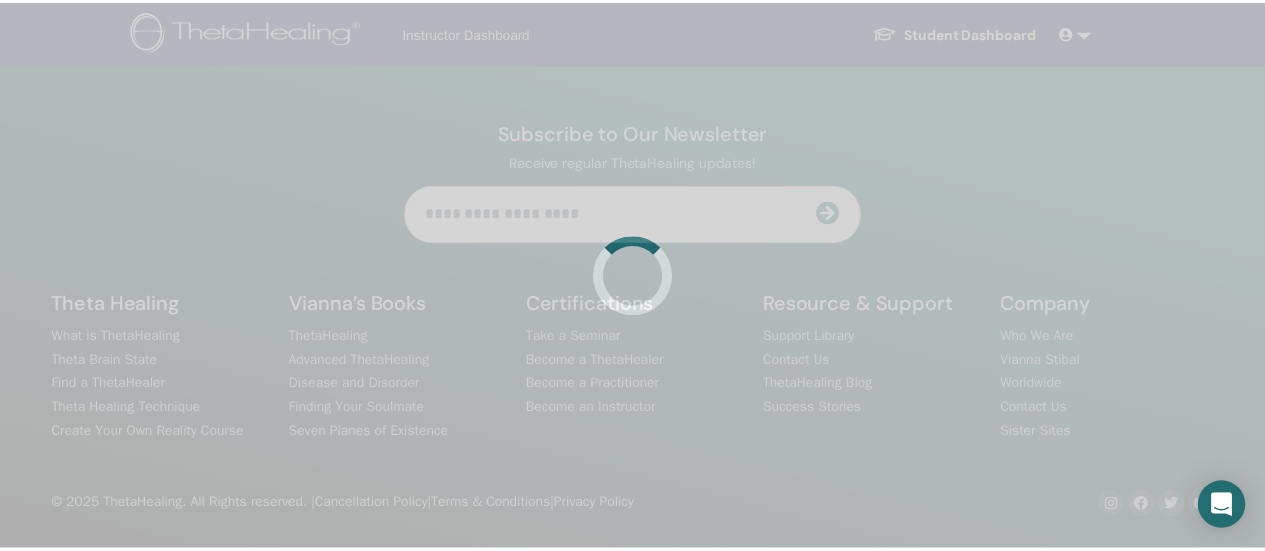 scroll, scrollTop: 0, scrollLeft: 0, axis: both 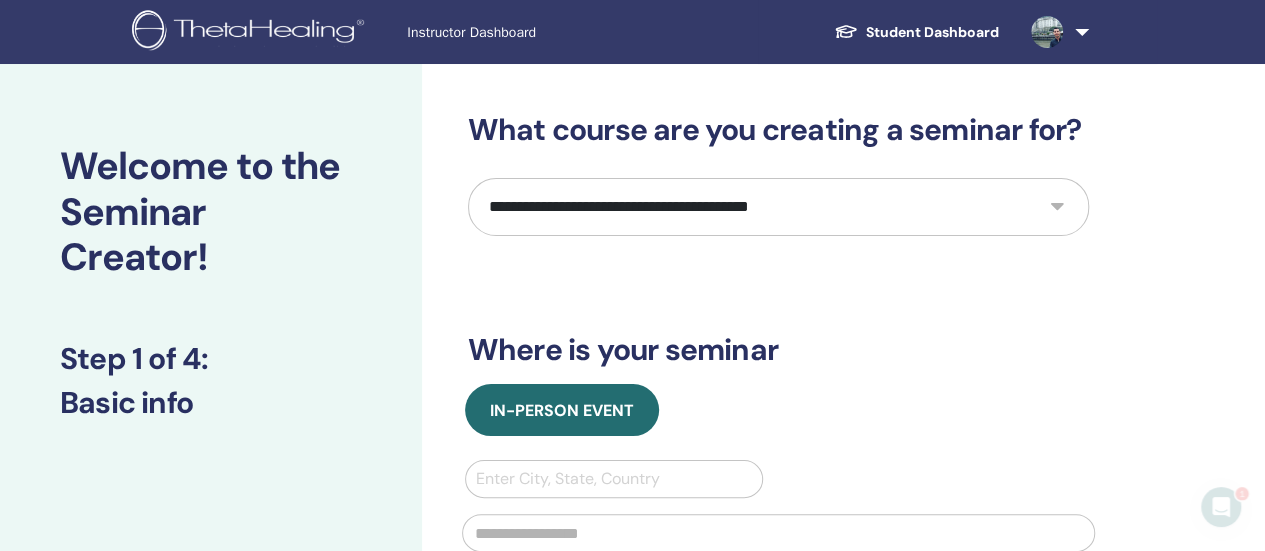 click on "**********" at bounding box center (778, 207) 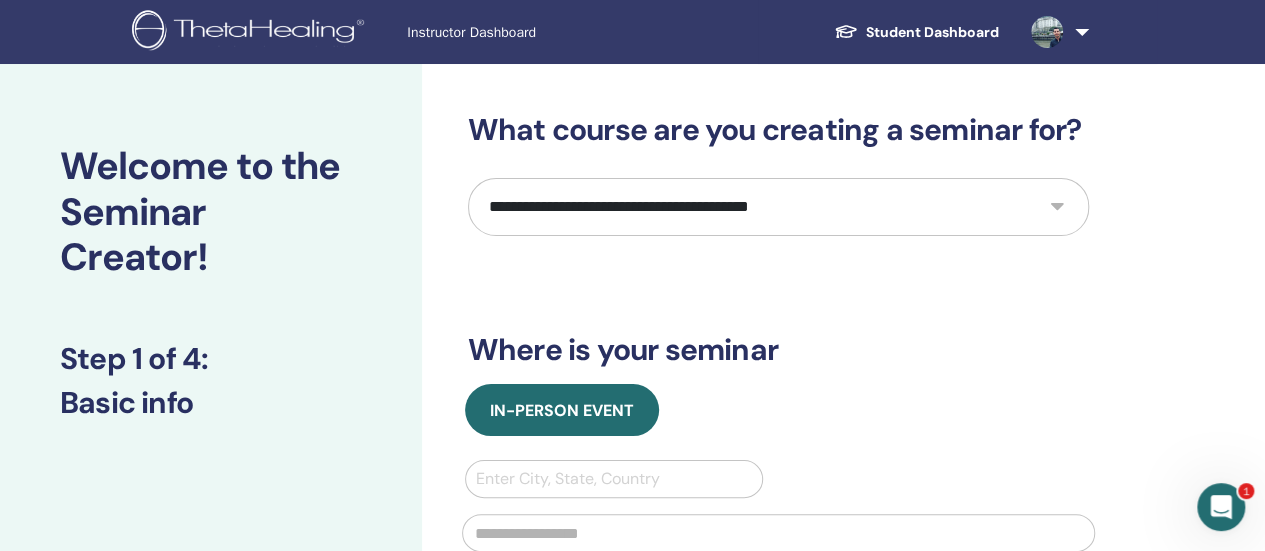 select on "*" 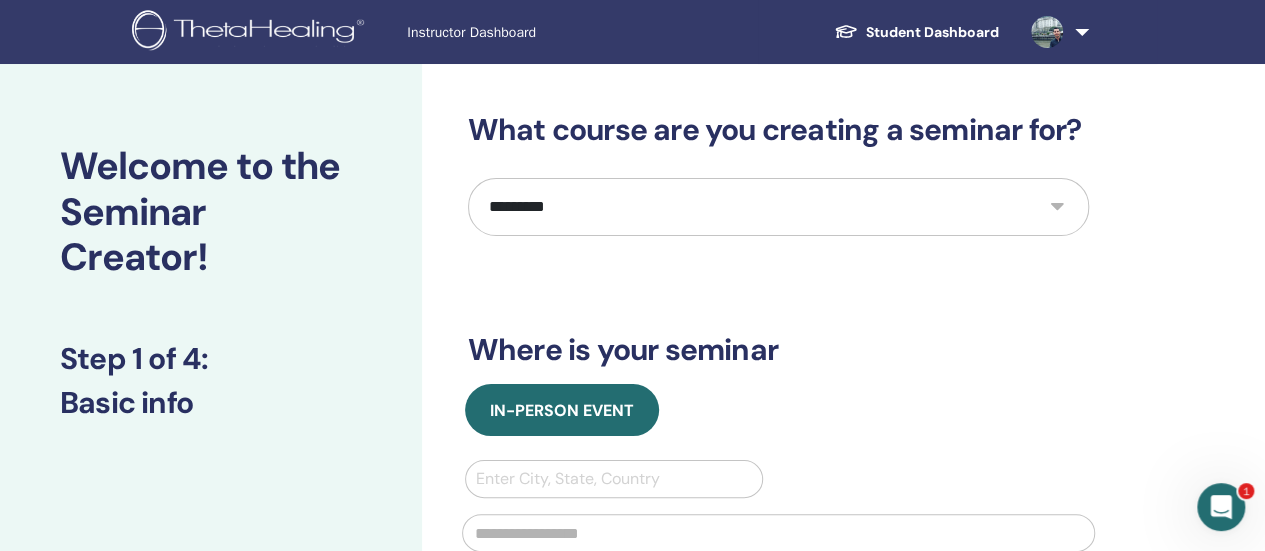 click on "**********" at bounding box center [778, 207] 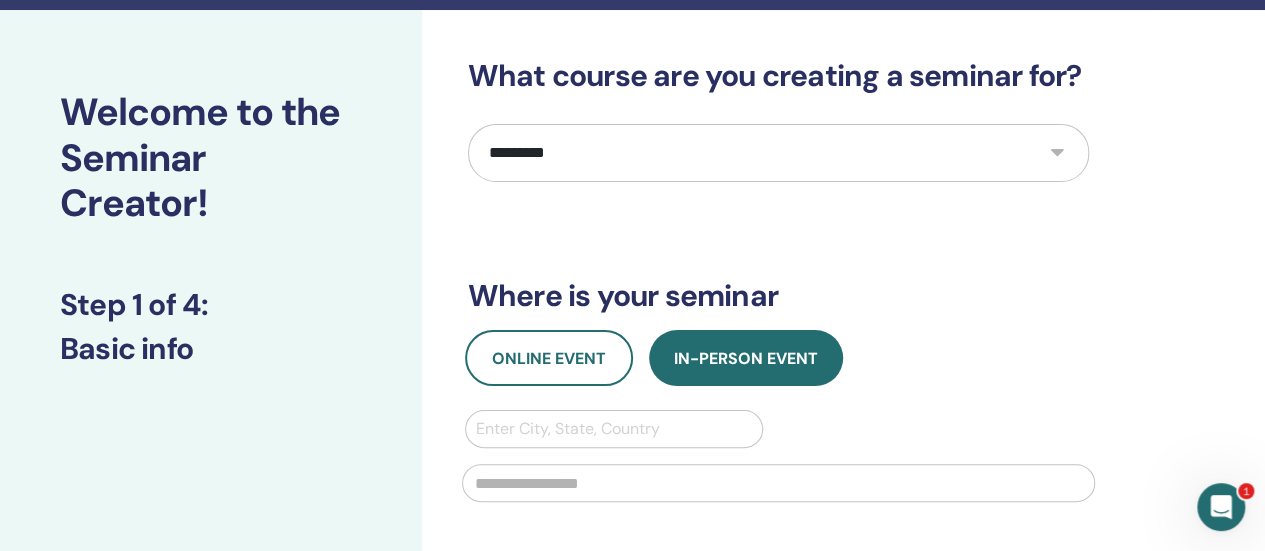 scroll, scrollTop: 100, scrollLeft: 0, axis: vertical 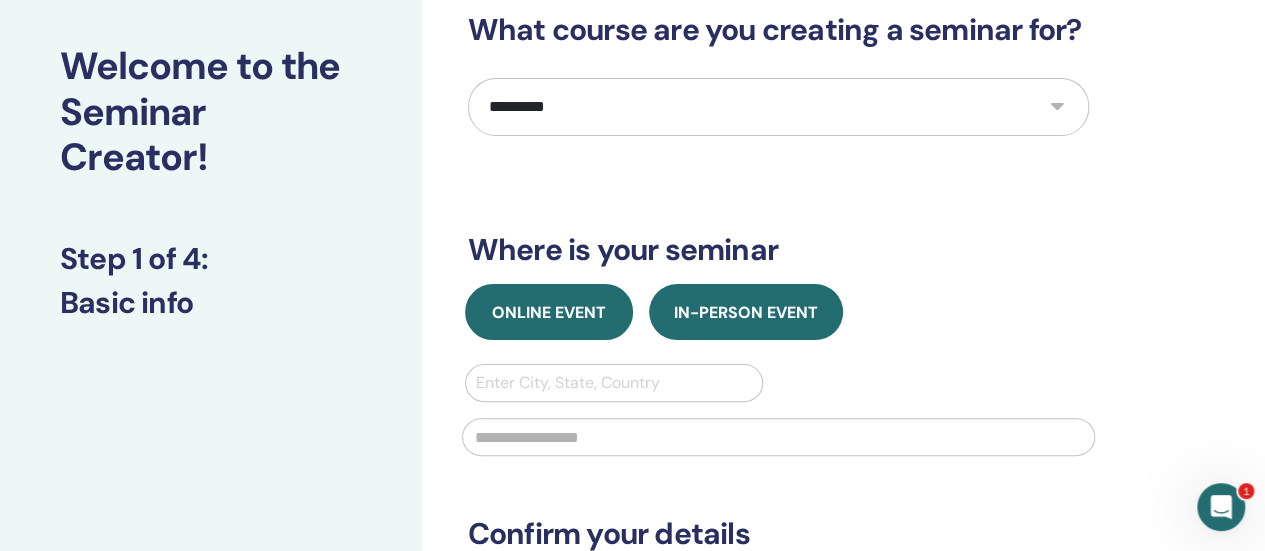 click on "Online Event" at bounding box center (549, 312) 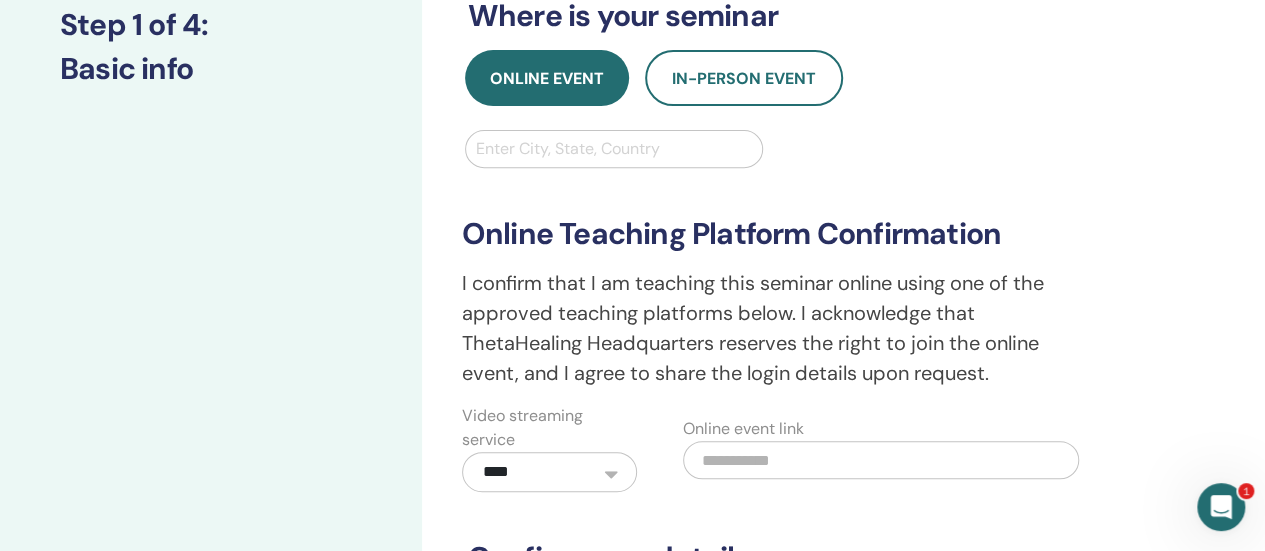 scroll, scrollTop: 200, scrollLeft: 0, axis: vertical 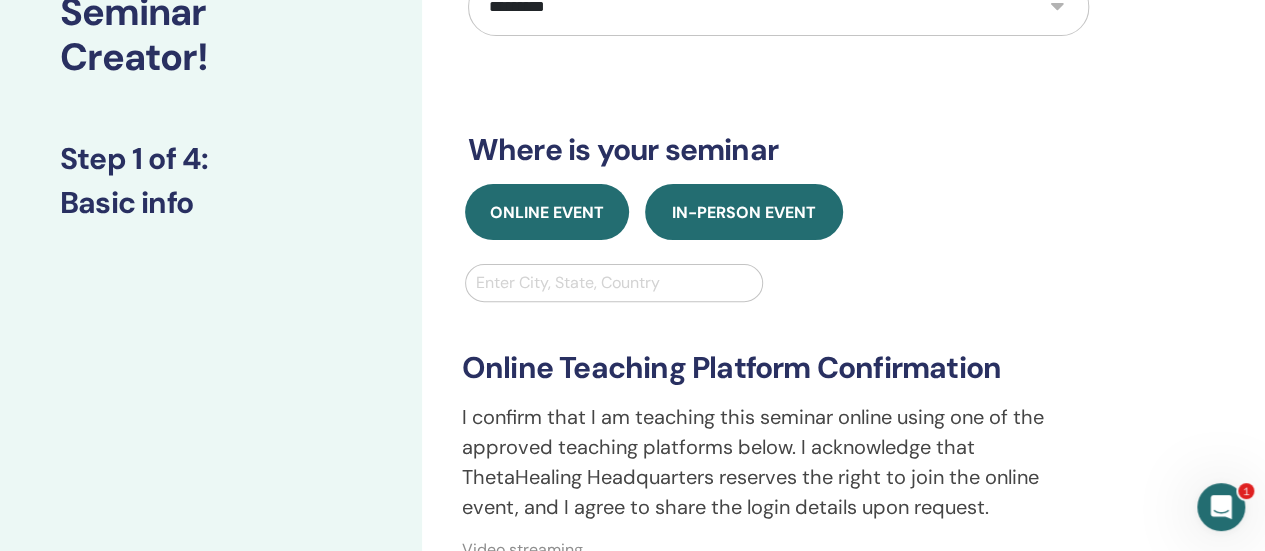 click on "In-Person Event" at bounding box center (744, 212) 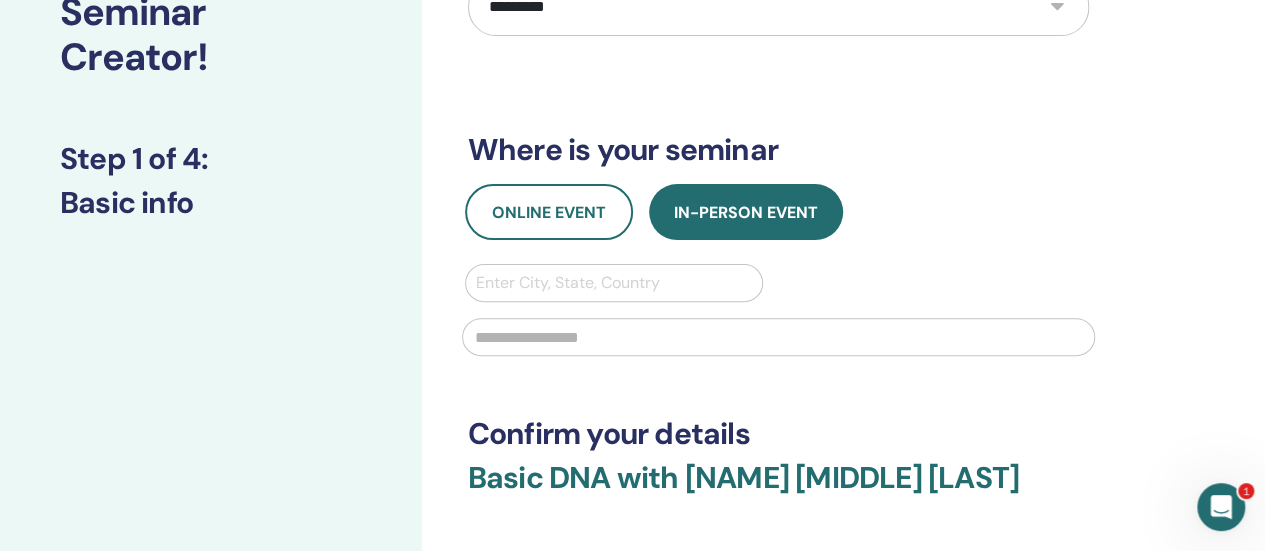 click at bounding box center (614, 283) 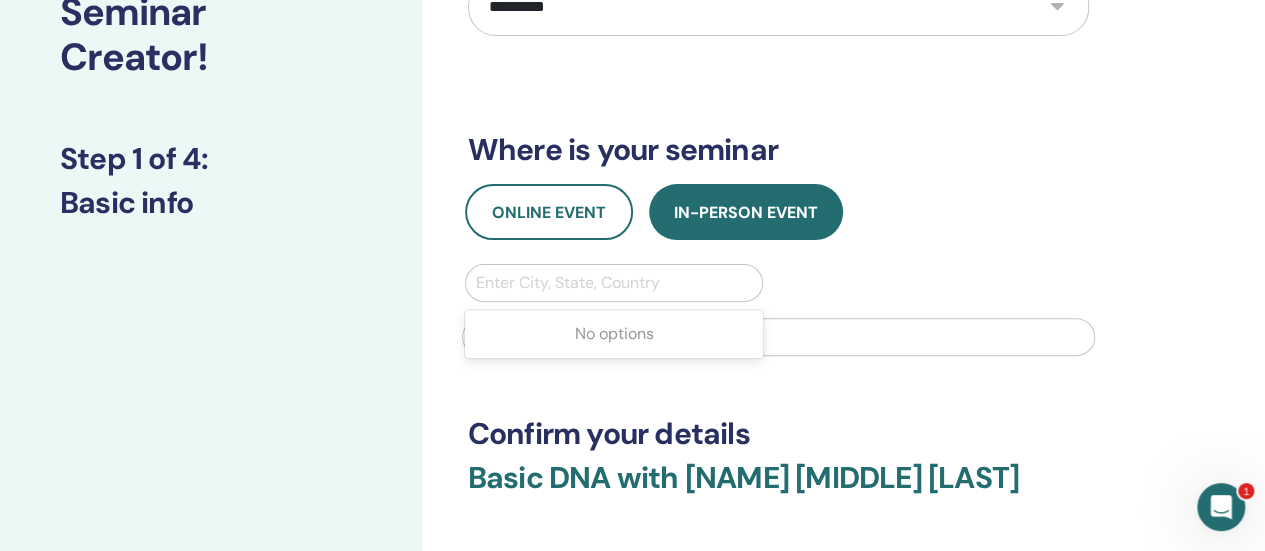 click at bounding box center (614, 283) 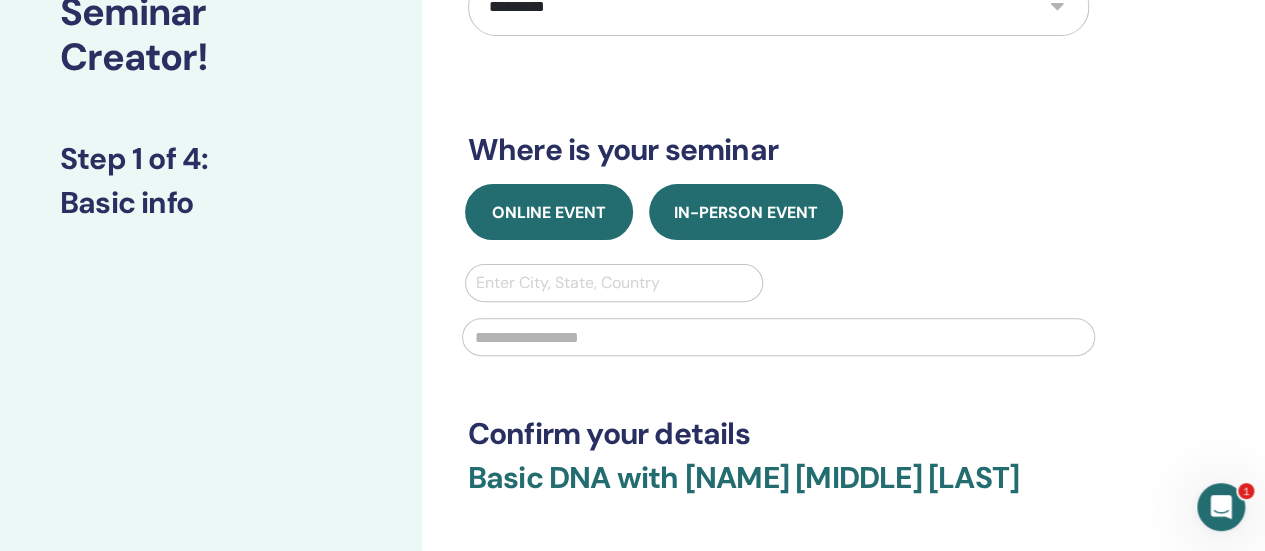click on "Online Event" at bounding box center [549, 212] 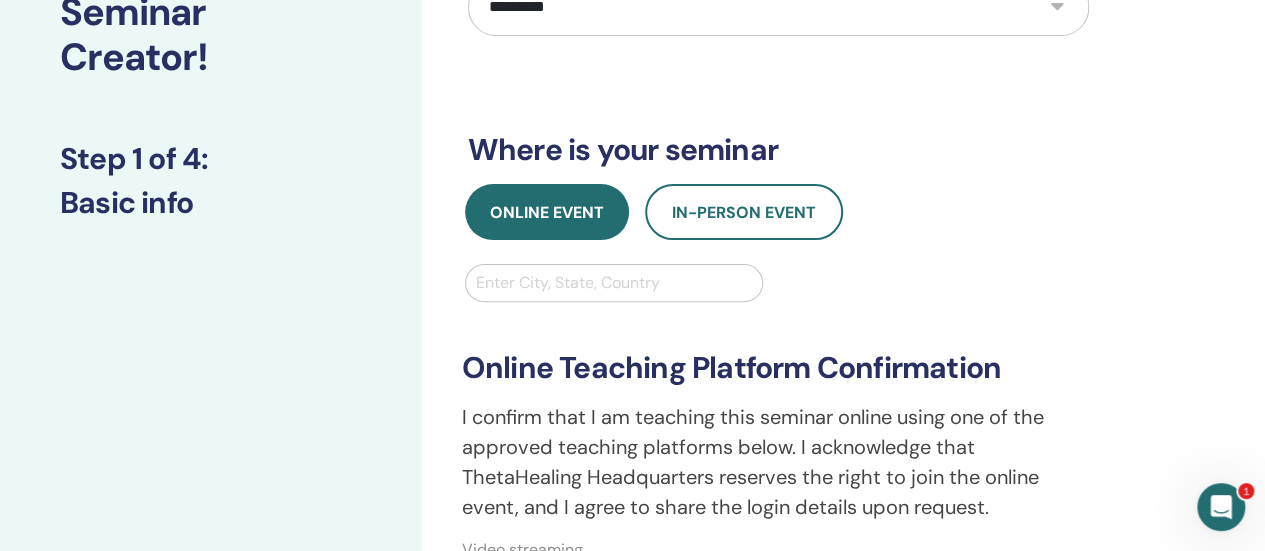 click at bounding box center (614, 283) 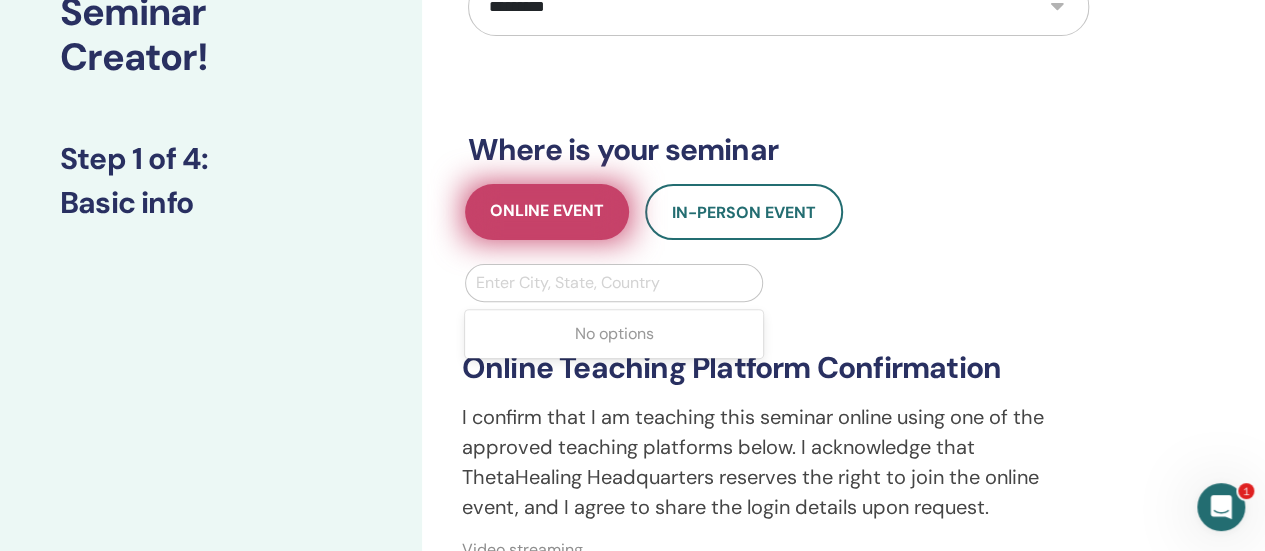 click on "Online Event" at bounding box center (547, 212) 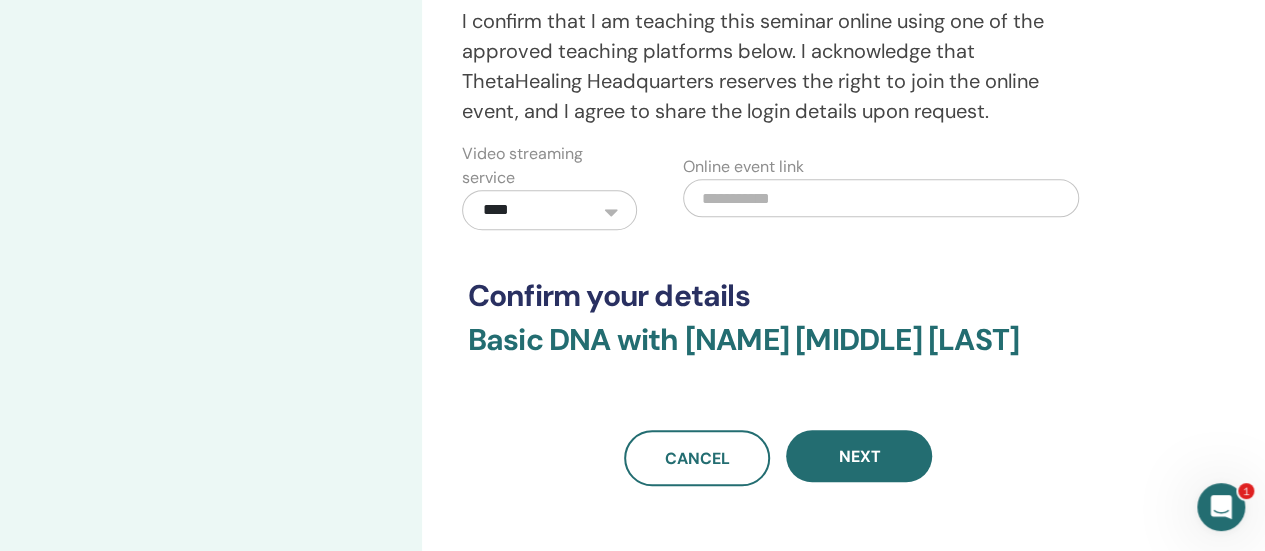 scroll, scrollTop: 600, scrollLeft: 0, axis: vertical 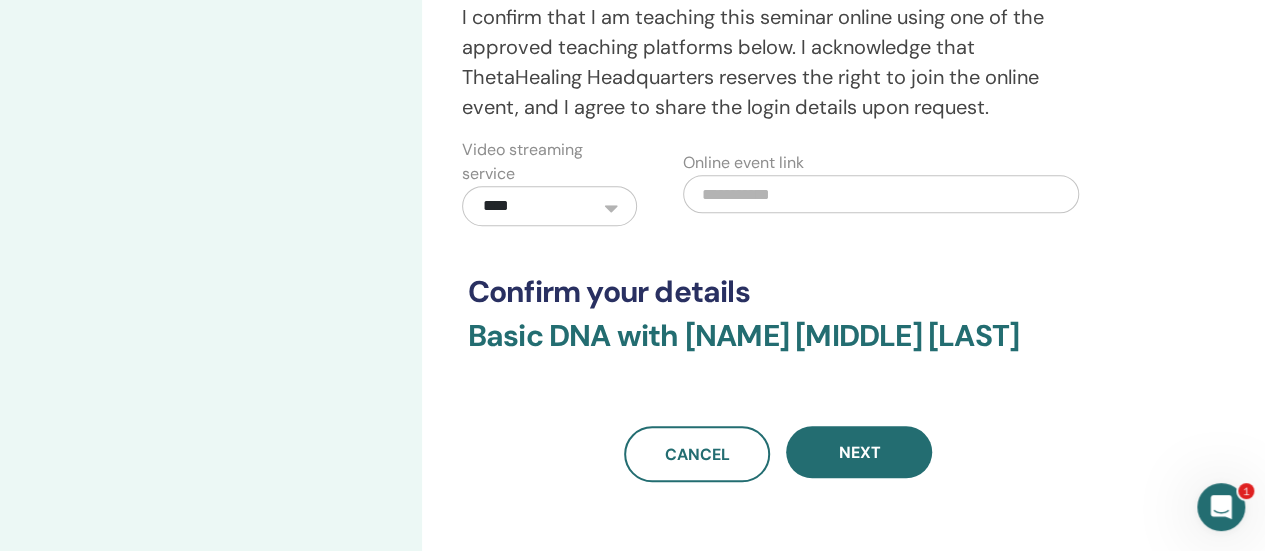 click on "**********" at bounding box center [549, 206] 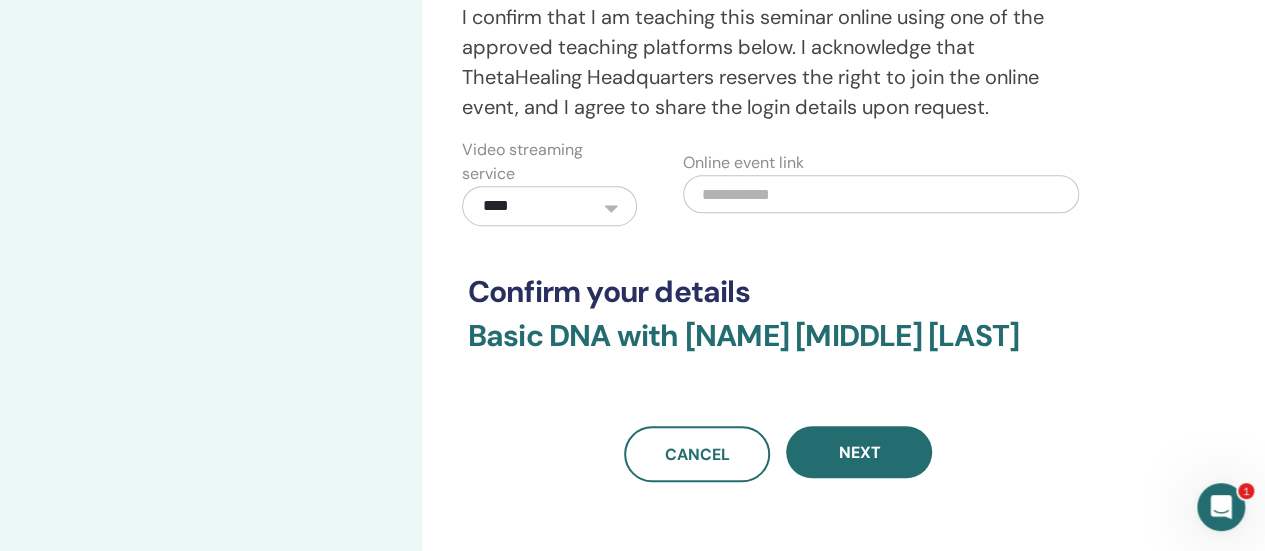 click at bounding box center (881, 194) 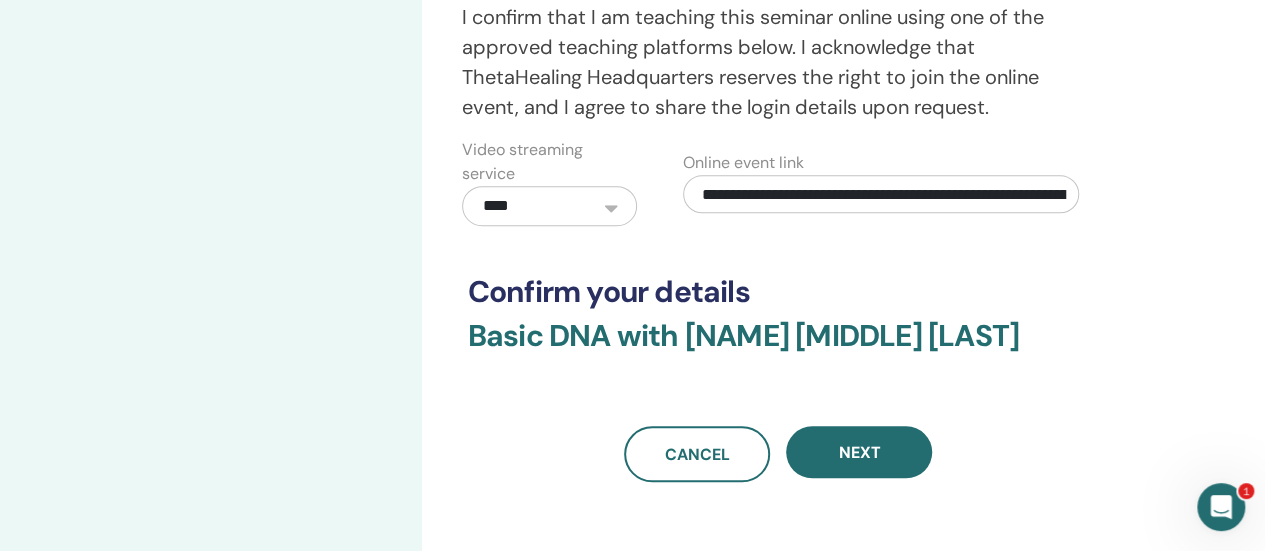 scroll, scrollTop: 0, scrollLeft: 3700, axis: horizontal 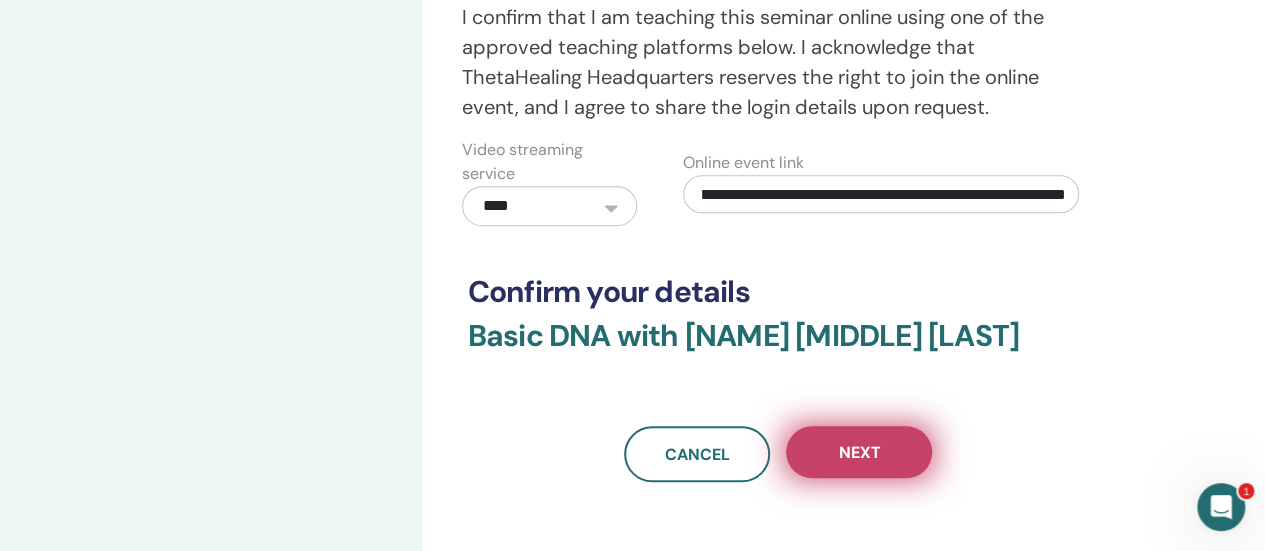 type on "**********" 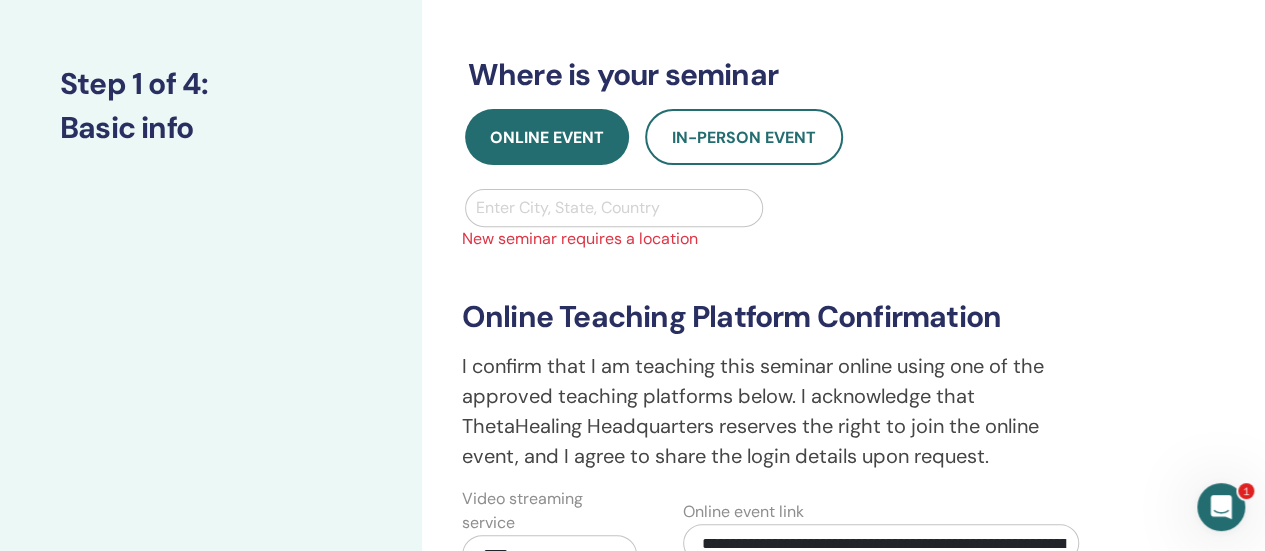 scroll, scrollTop: 100, scrollLeft: 0, axis: vertical 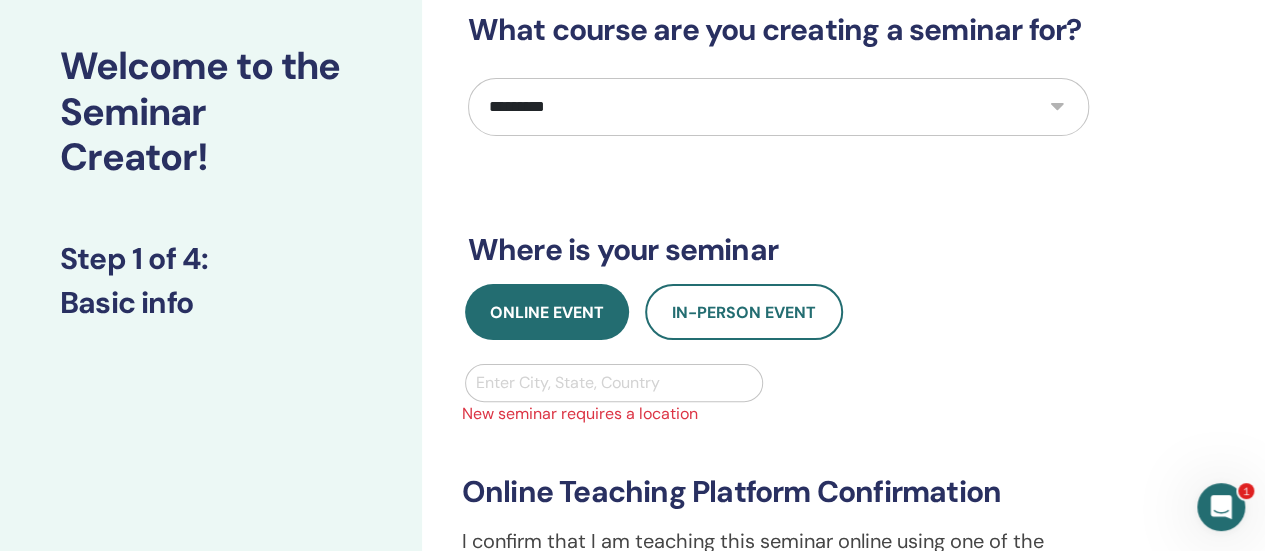 click at bounding box center (614, 383) 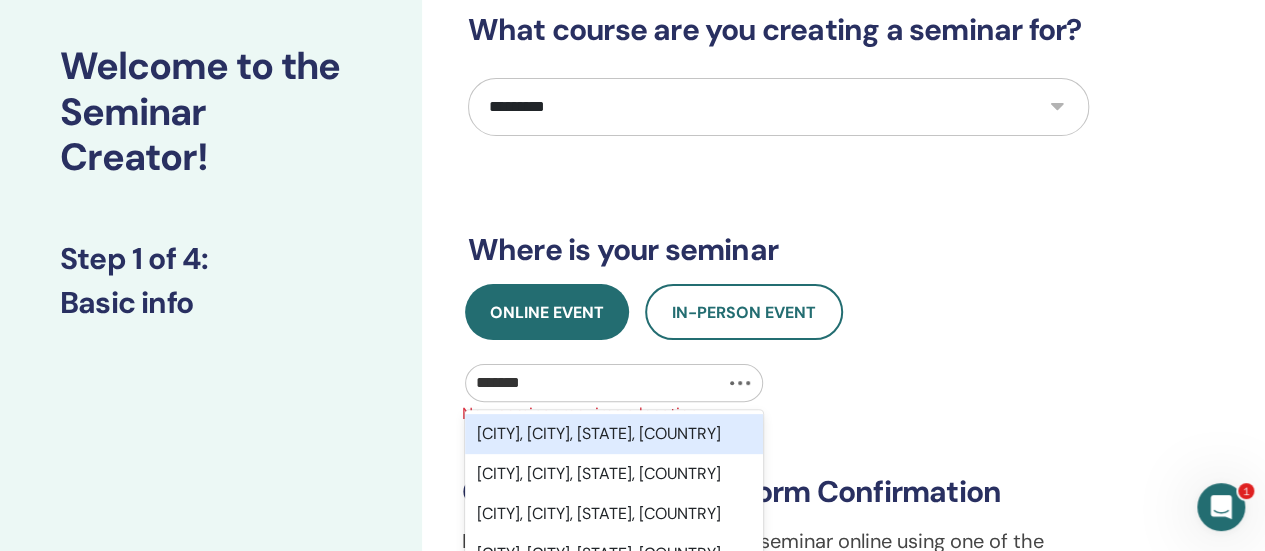 type on "********" 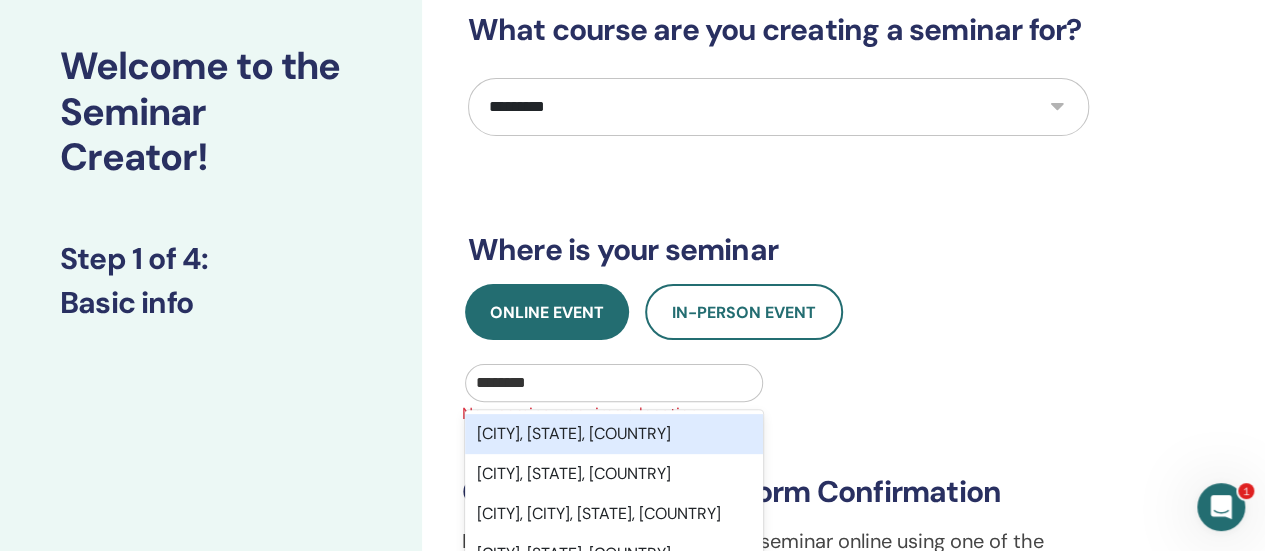 click on "Campo Grande, Mato Grosso do Sul, BRA" at bounding box center [614, 434] 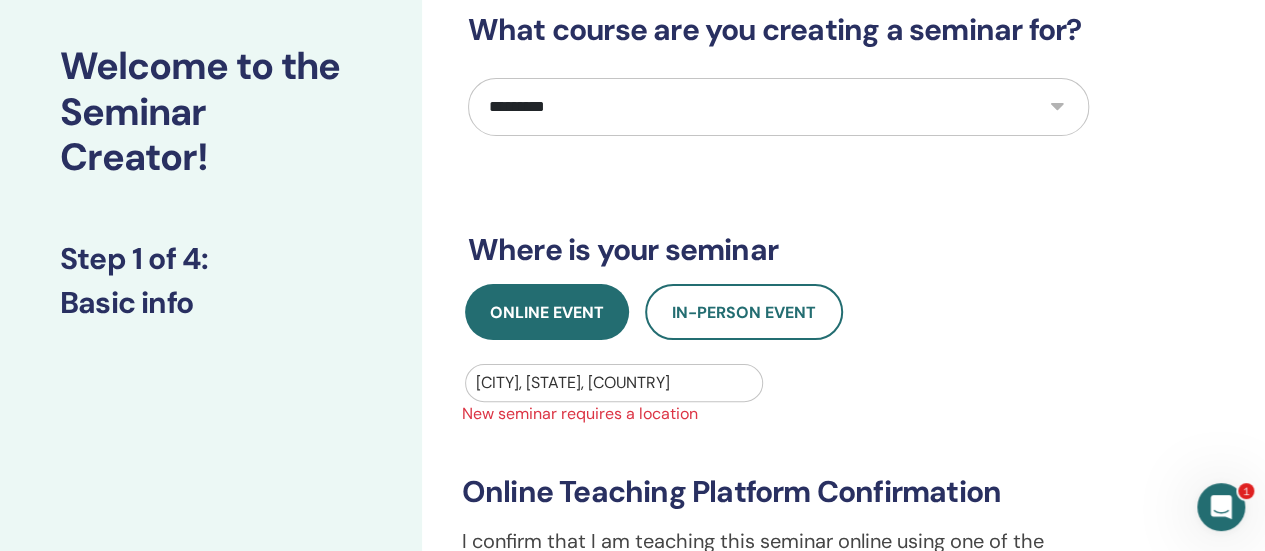 click on "New seminar requires a location" at bounding box center [778, 414] 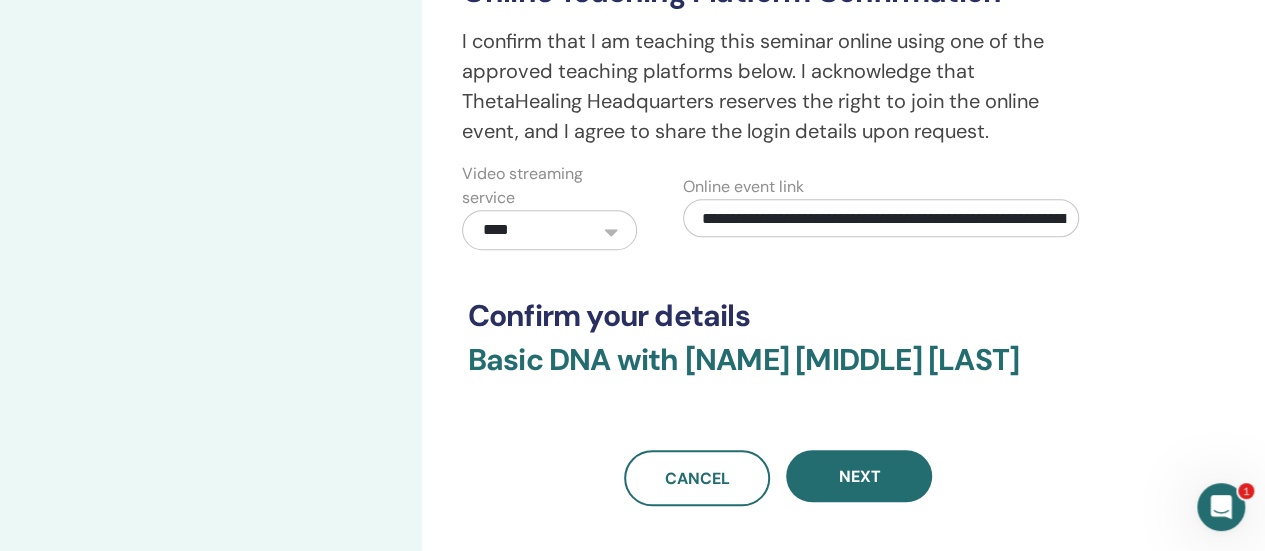 scroll, scrollTop: 700, scrollLeft: 0, axis: vertical 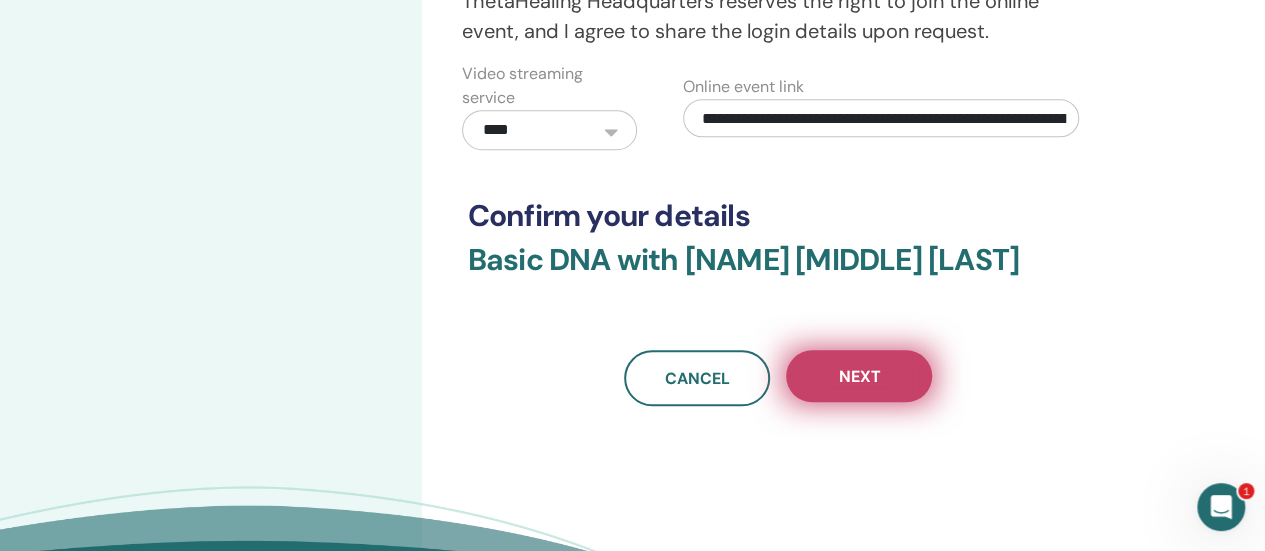 click on "Next" at bounding box center (859, 376) 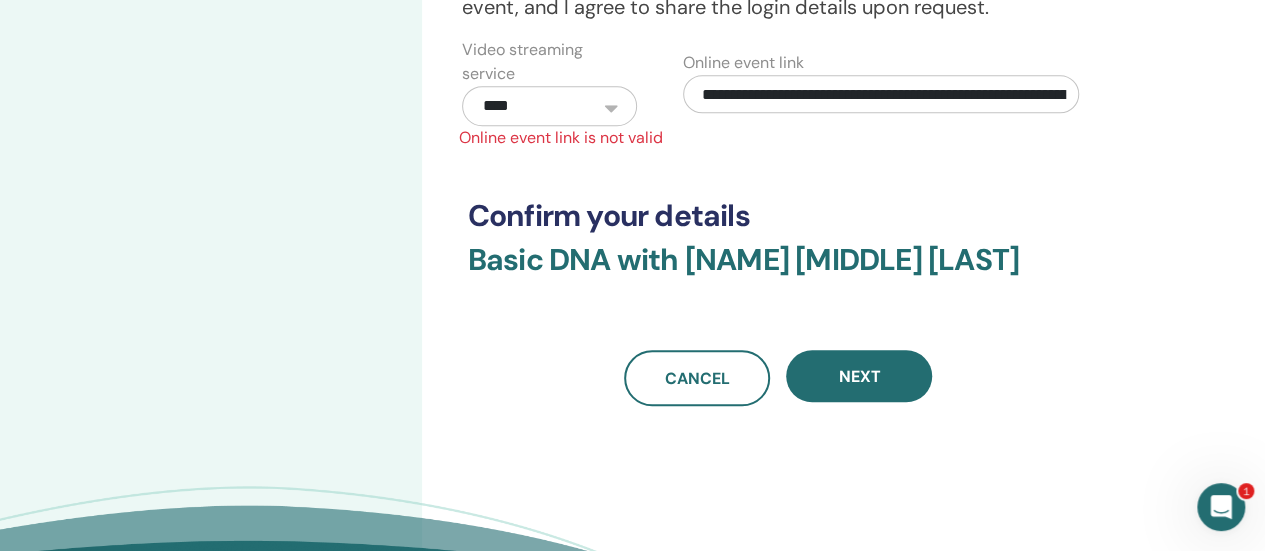 click on "**********" at bounding box center (549, 106) 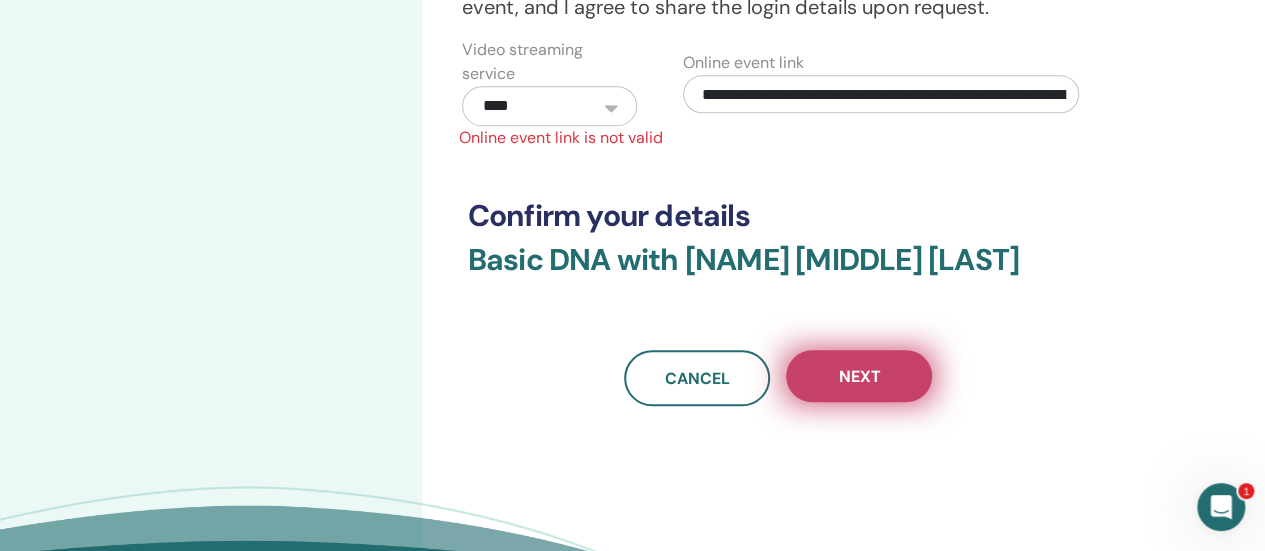 click on "Next" at bounding box center (859, 376) 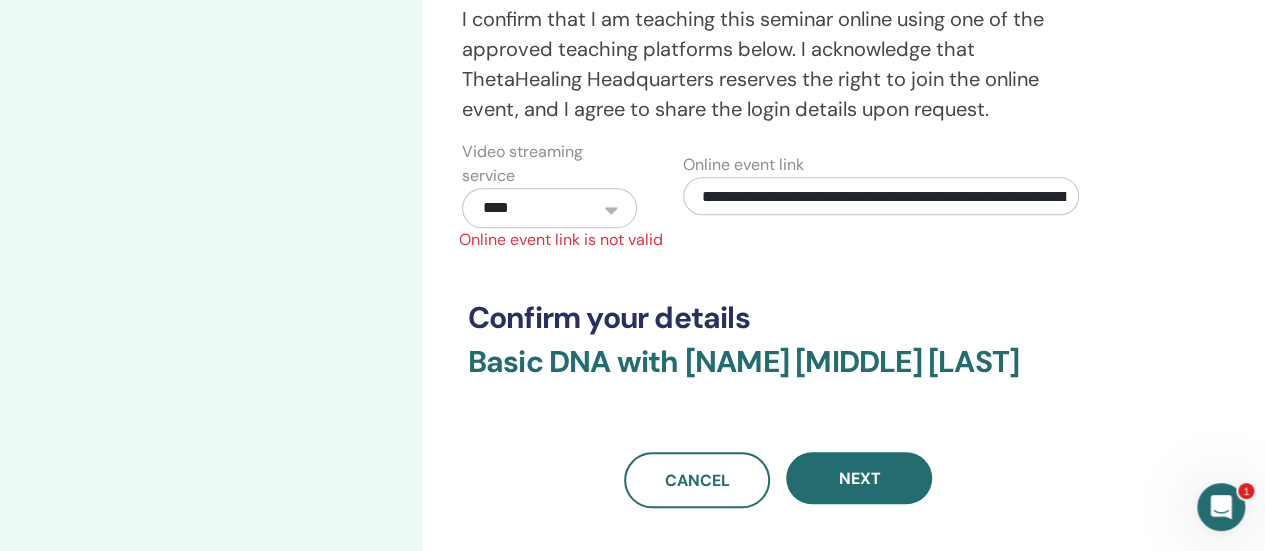 scroll, scrollTop: 600, scrollLeft: 0, axis: vertical 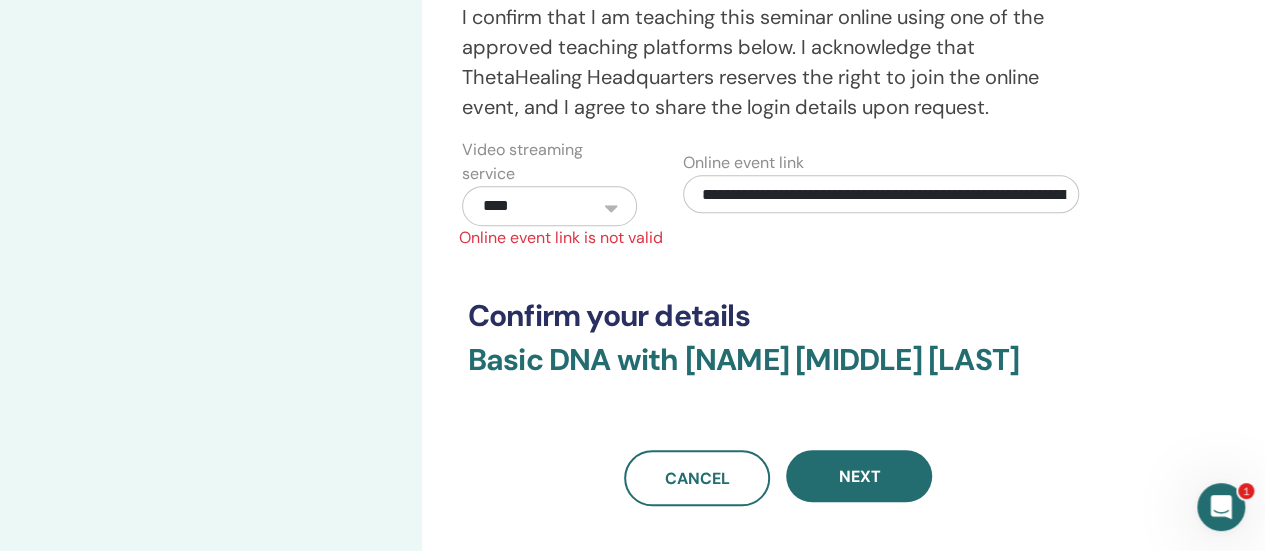 click on "**********" at bounding box center [881, 194] 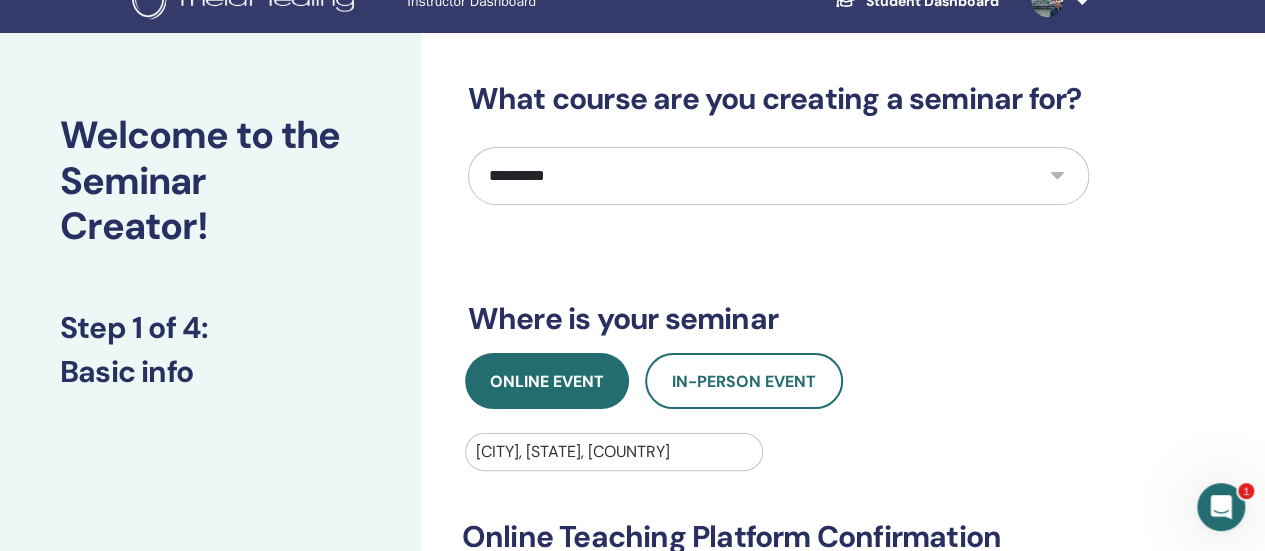 scroll, scrollTop: 0, scrollLeft: 0, axis: both 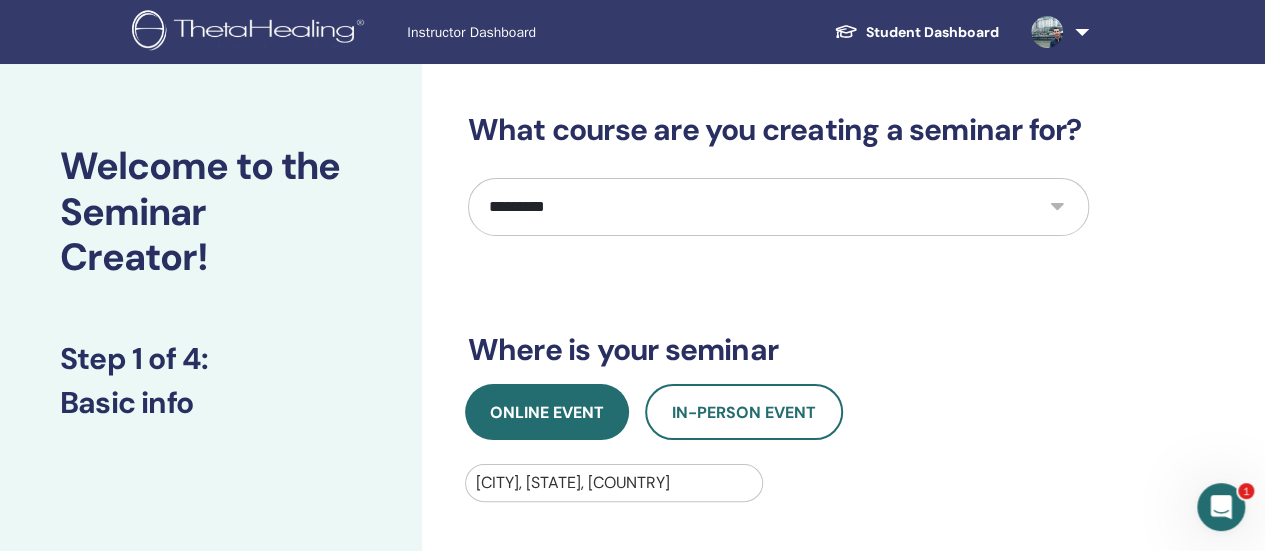 click on "**********" at bounding box center (778, 207) 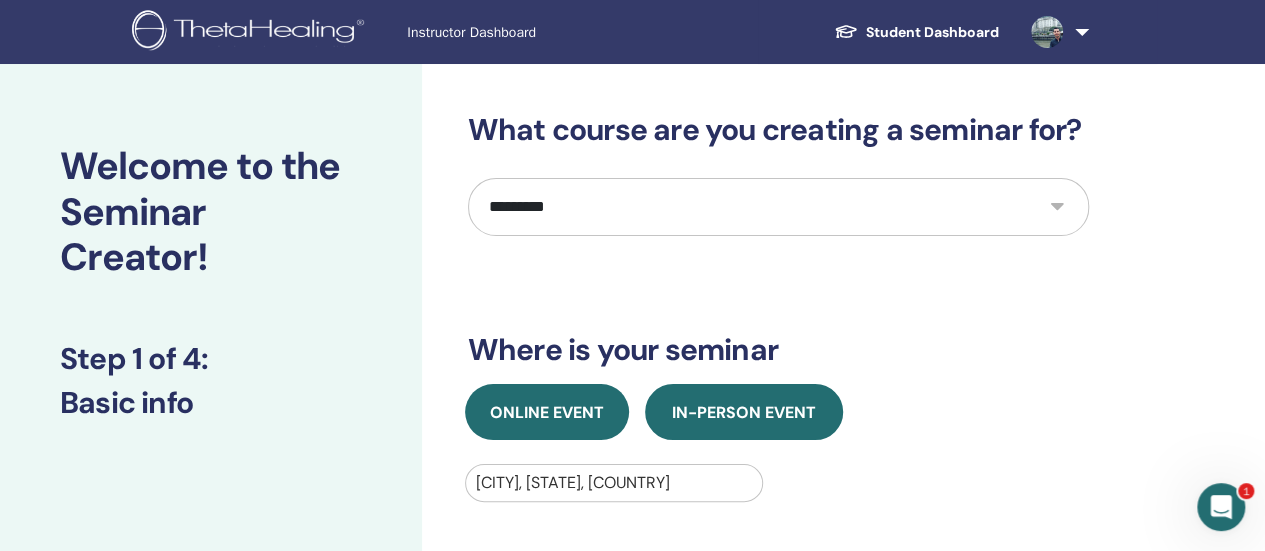 click on "In-Person Event" at bounding box center (744, 412) 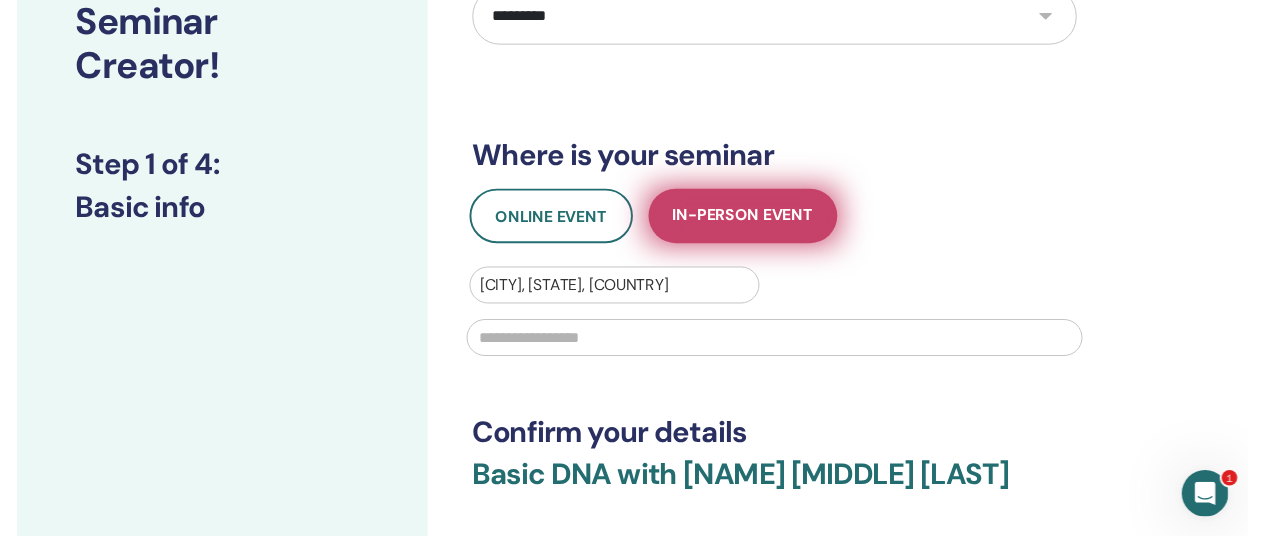 scroll, scrollTop: 300, scrollLeft: 0, axis: vertical 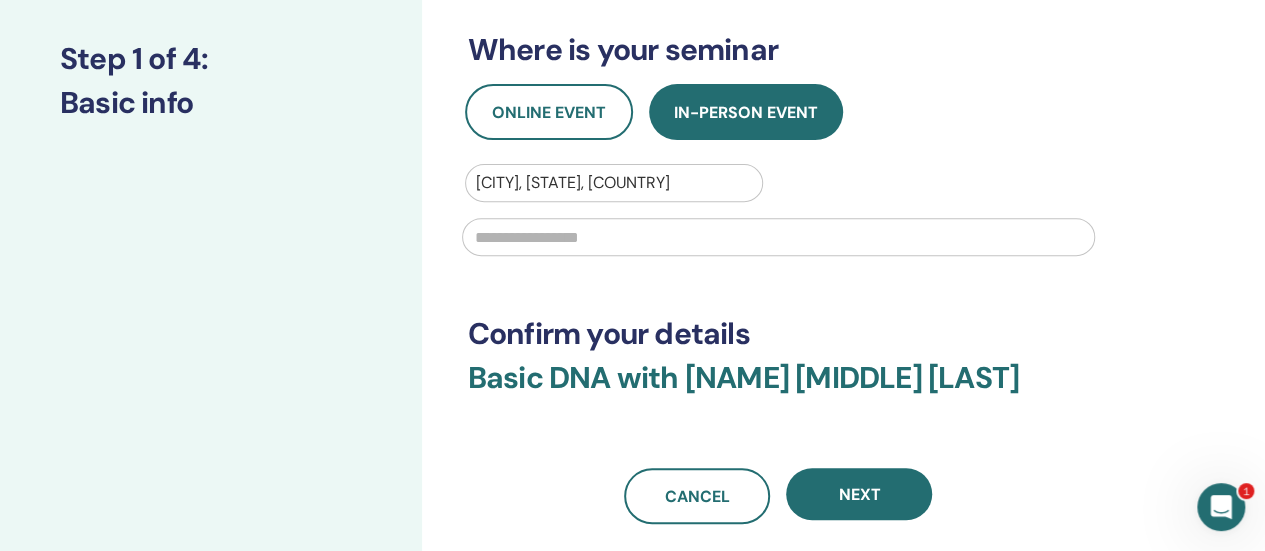 click at bounding box center [778, 235] 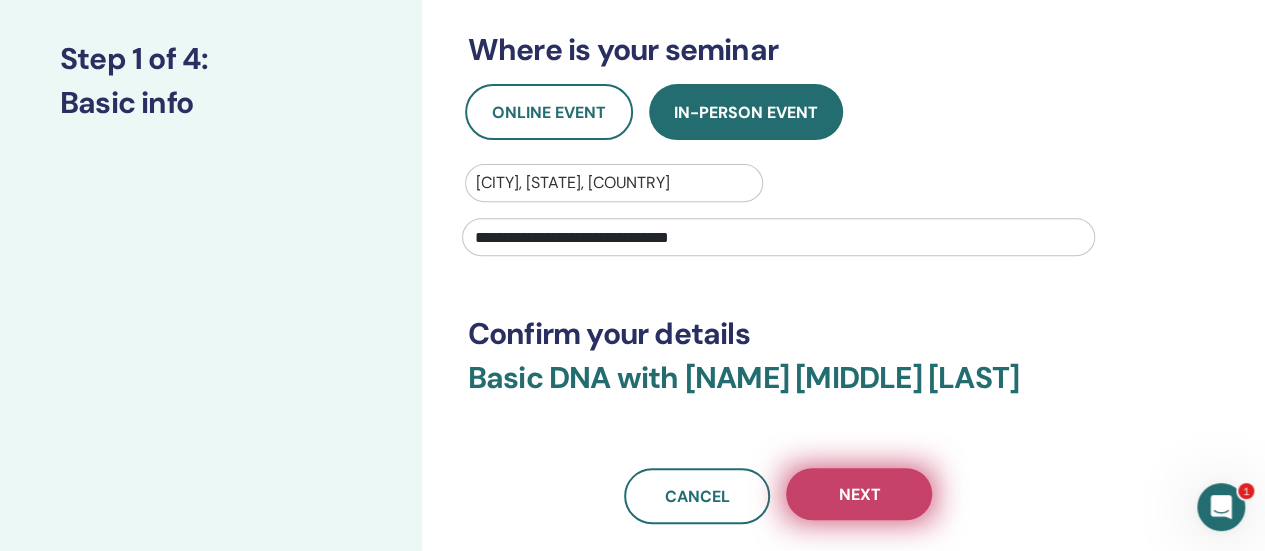type on "**********" 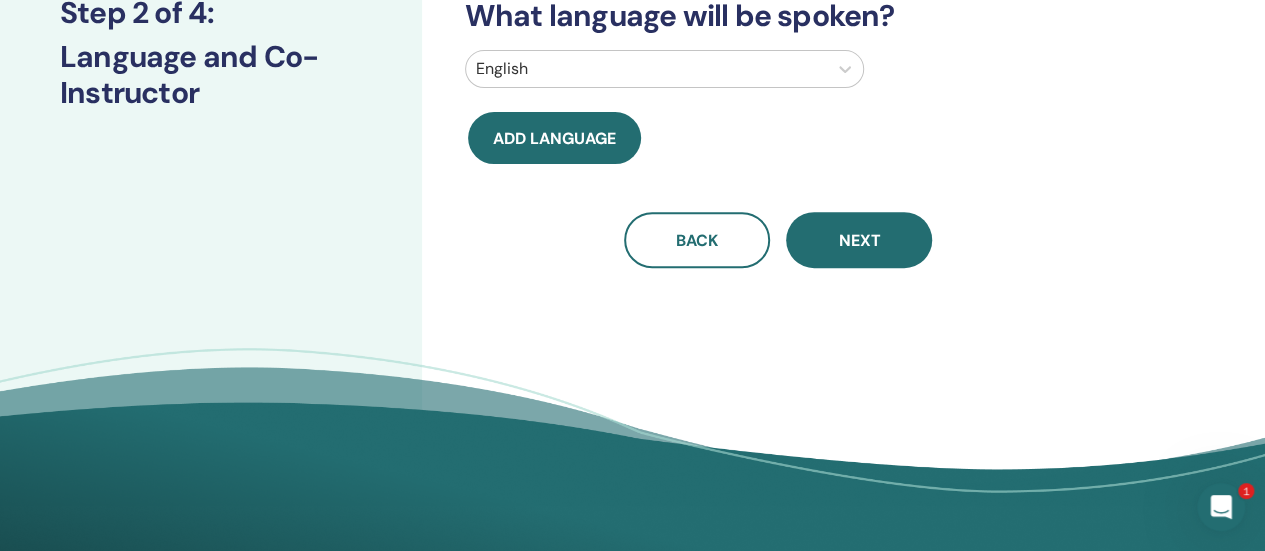 click on "Will you have a co-instructor? No What language will be spoken? English Add language Back Next" at bounding box center [778, 40] 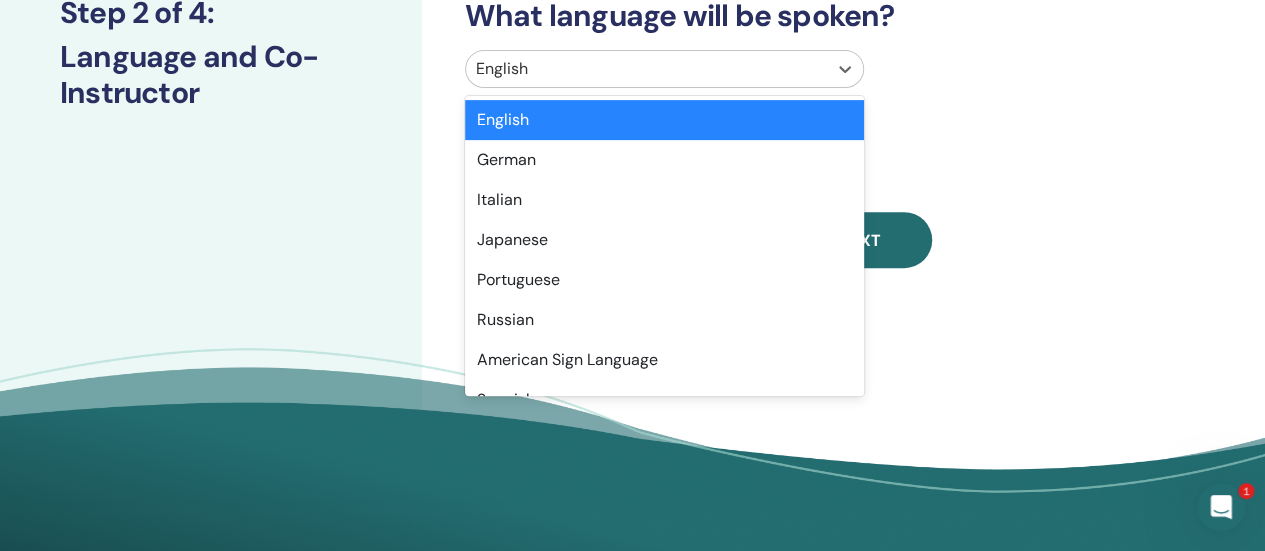 click at bounding box center [646, 69] 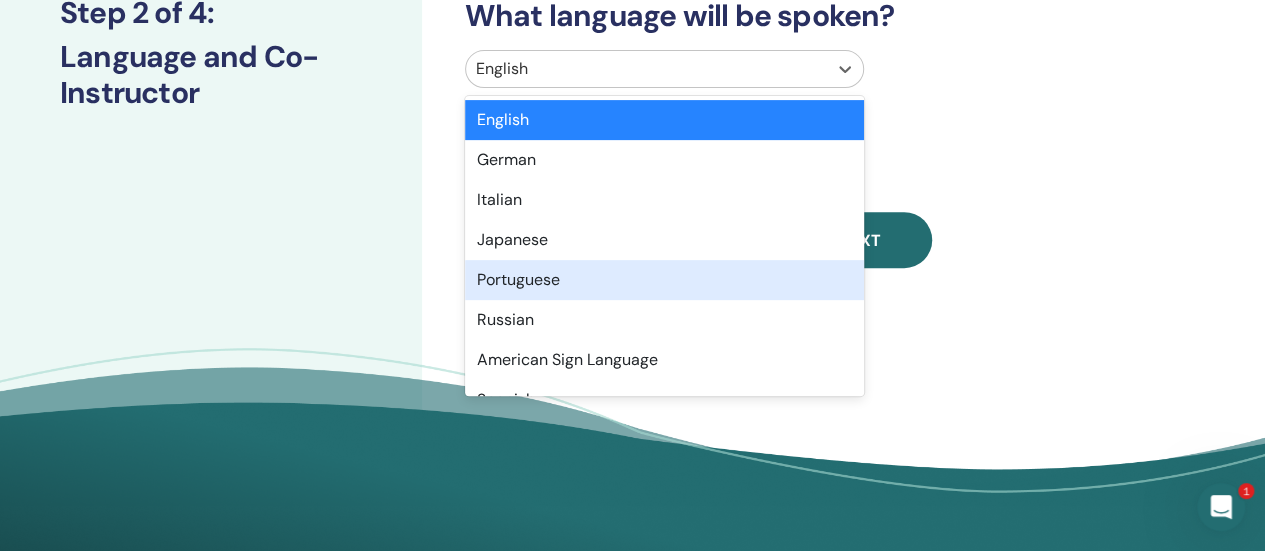 click on "Portuguese" at bounding box center [664, 280] 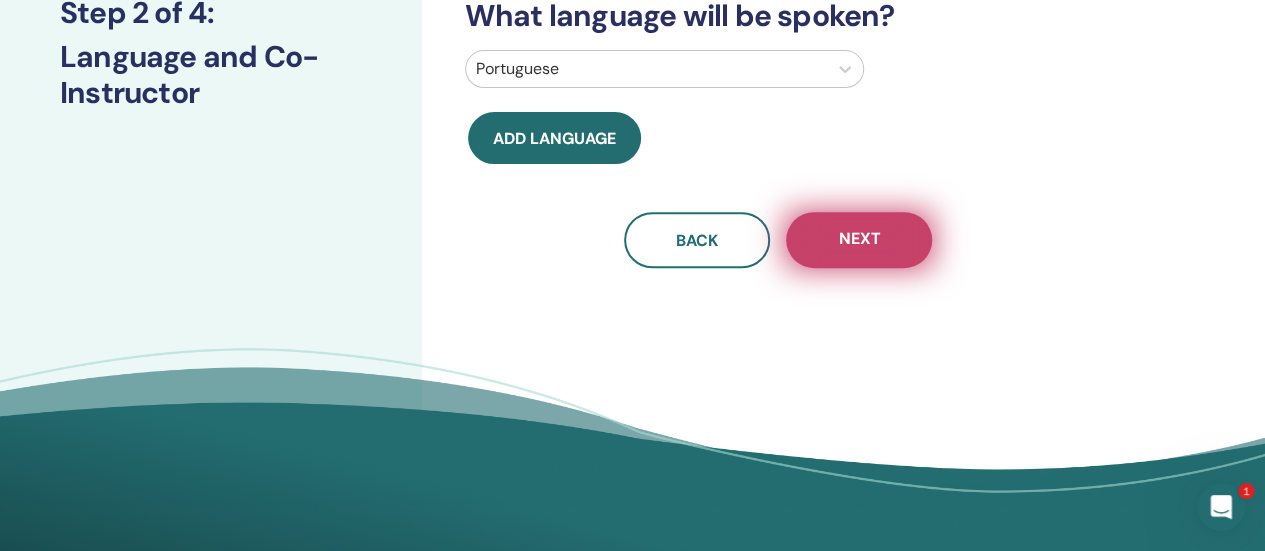 click on "Next" at bounding box center [859, 240] 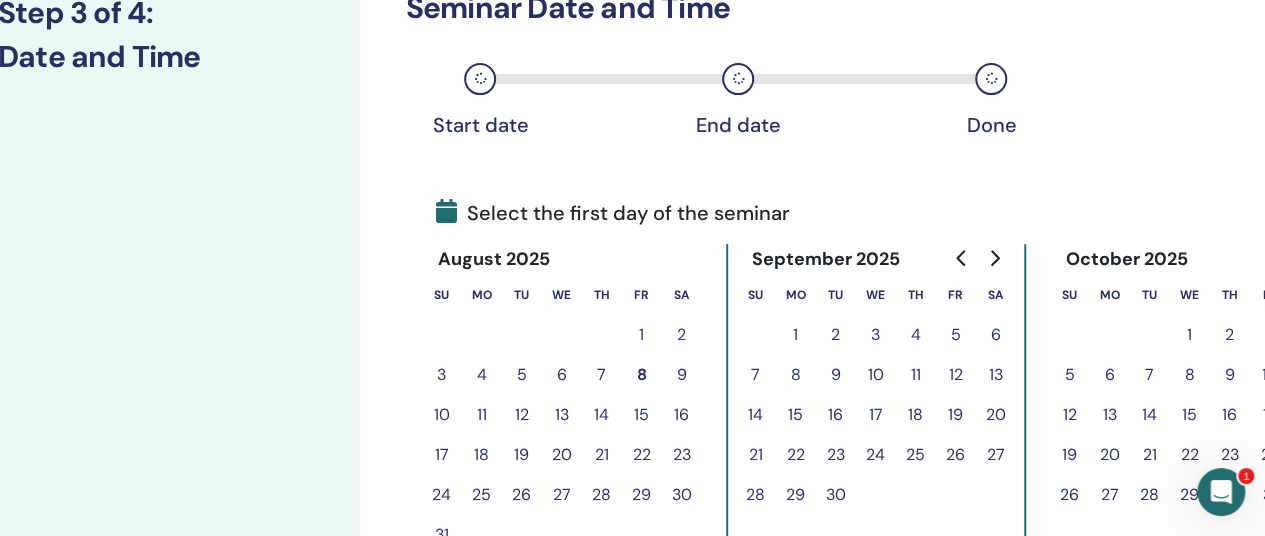 scroll, scrollTop: 300, scrollLeft: 80, axis: both 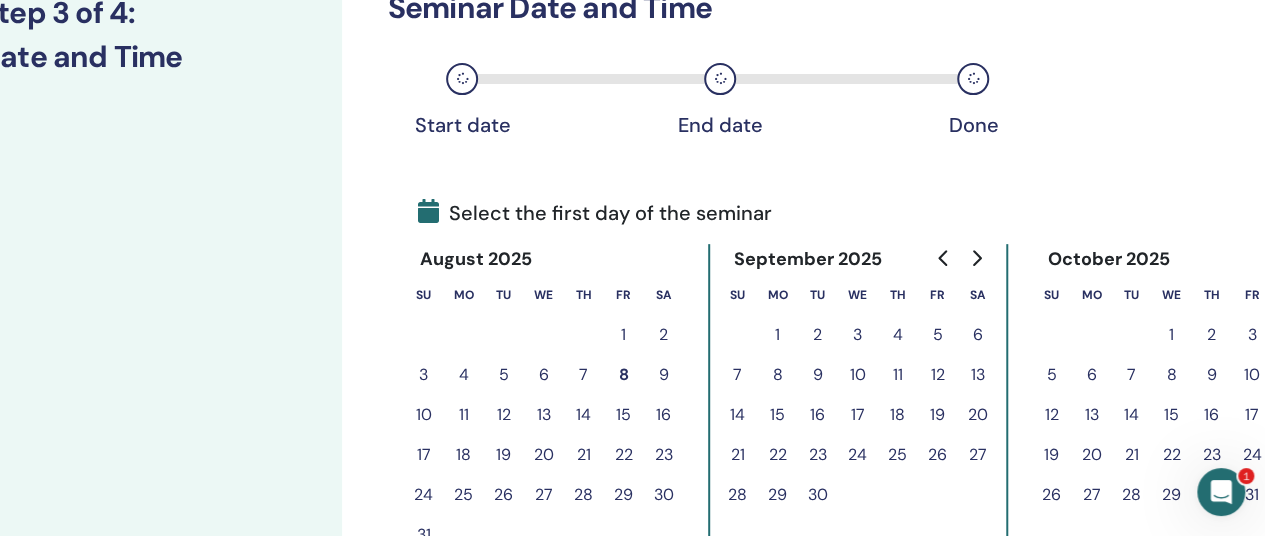click on "12" at bounding box center (938, 375) 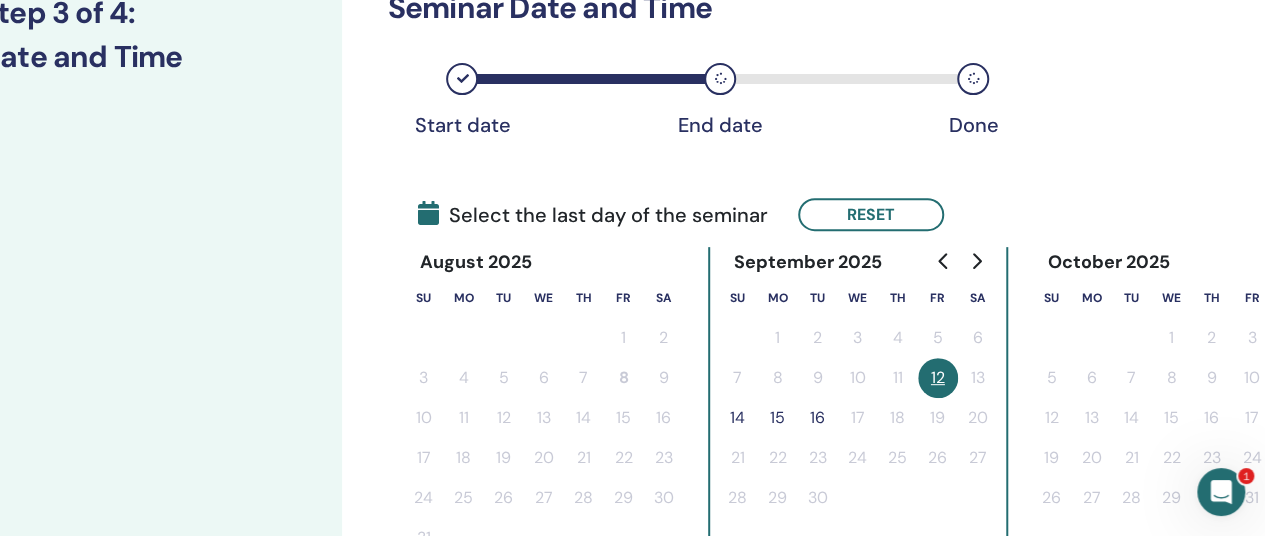 click on "14" at bounding box center (738, 418) 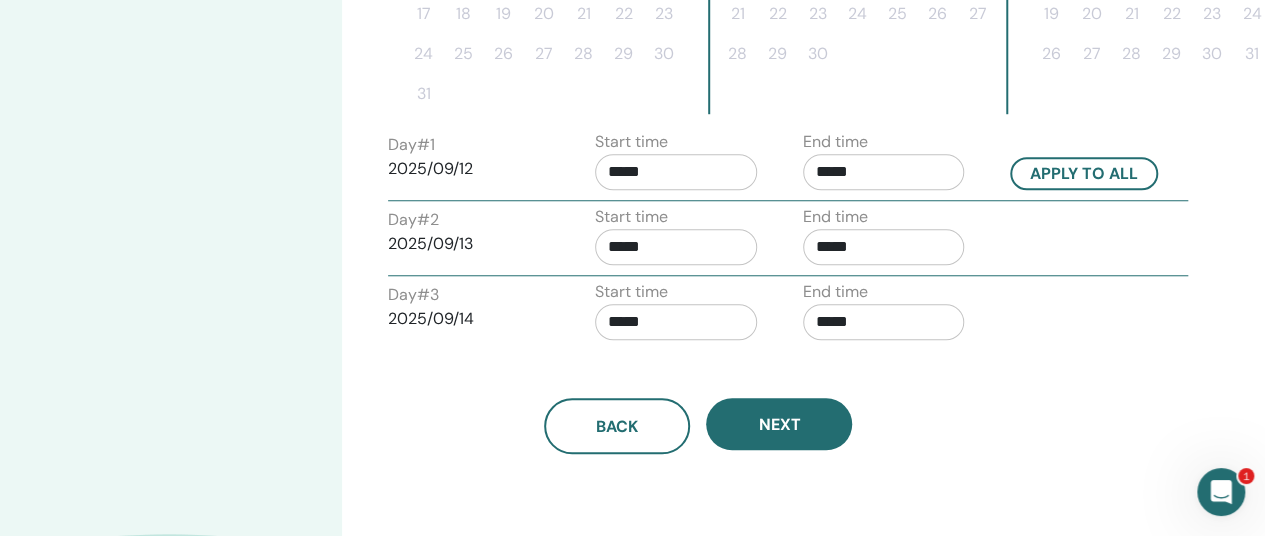 scroll, scrollTop: 800, scrollLeft: 80, axis: both 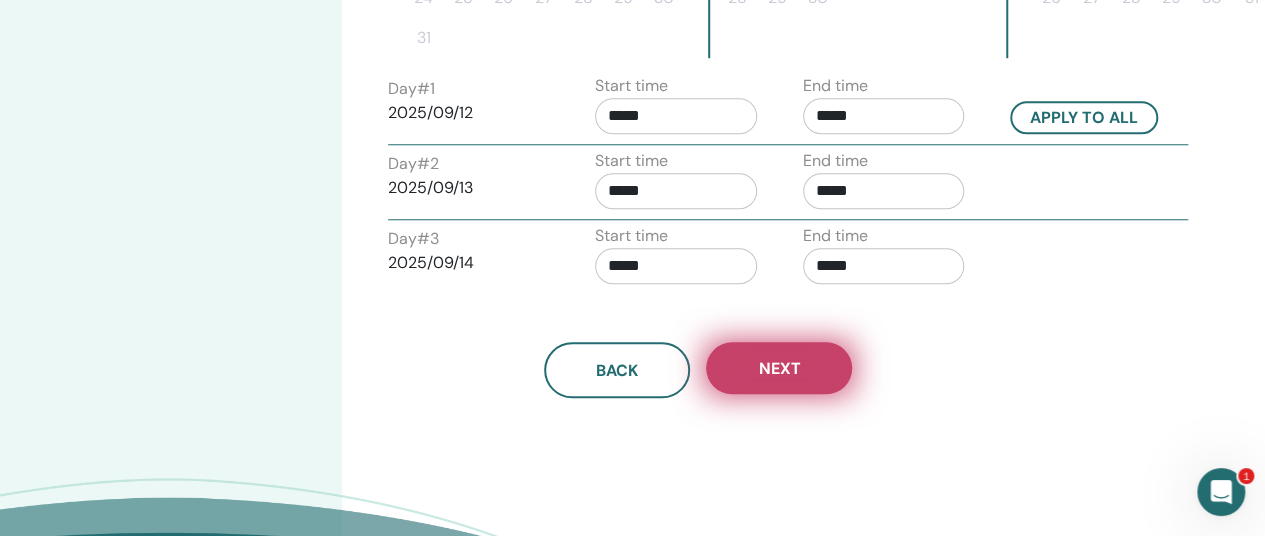 click on "Next" at bounding box center [779, 368] 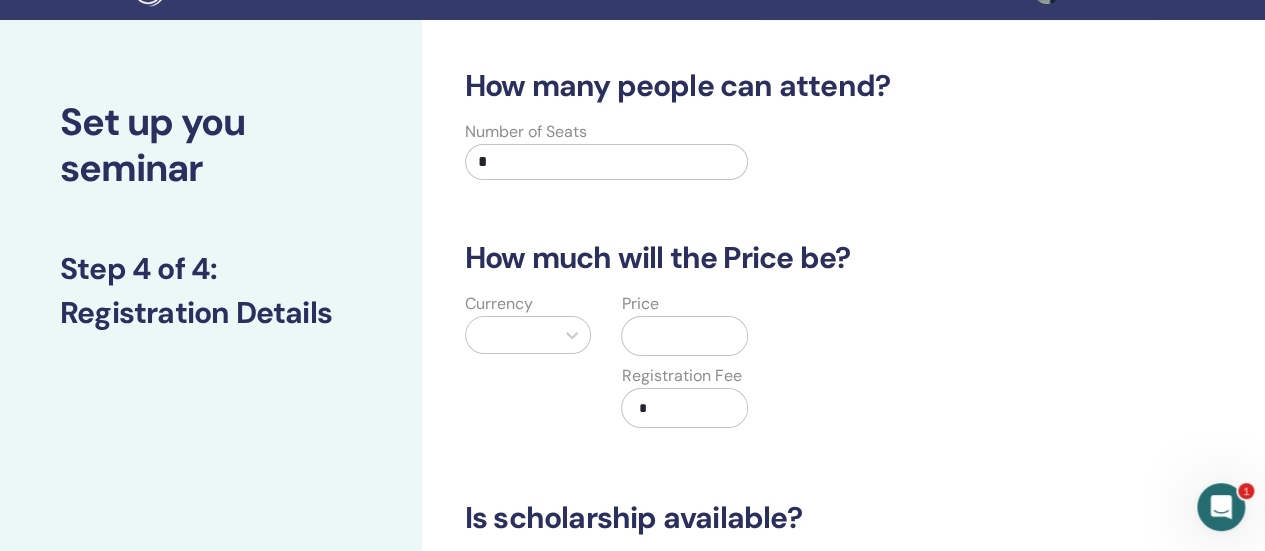 scroll, scrollTop: 0, scrollLeft: 0, axis: both 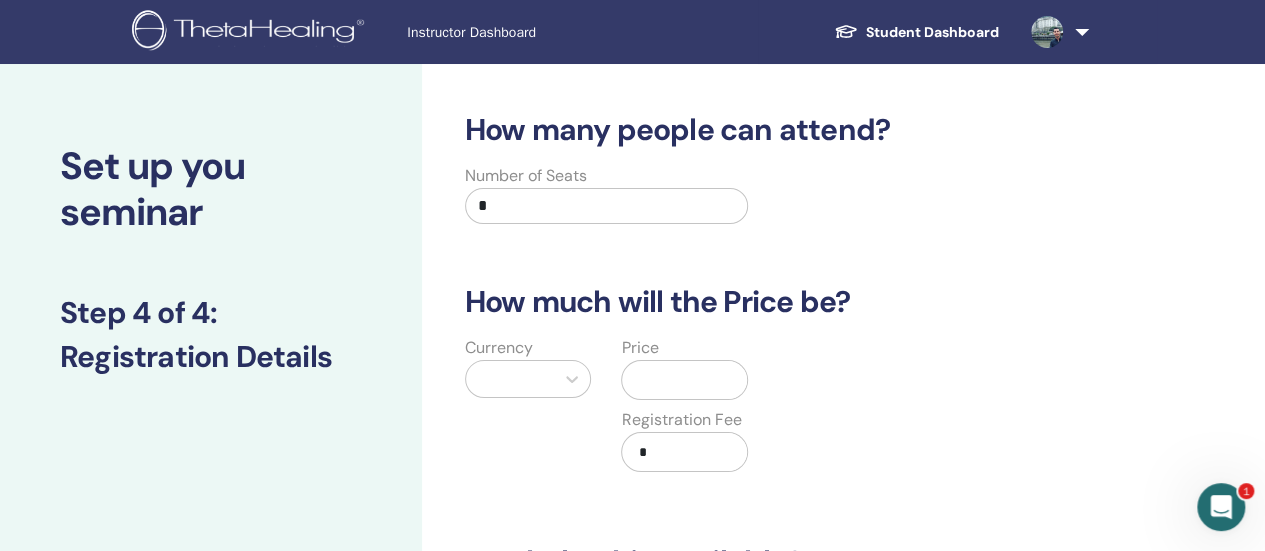 click on "*" at bounding box center (607, 206) 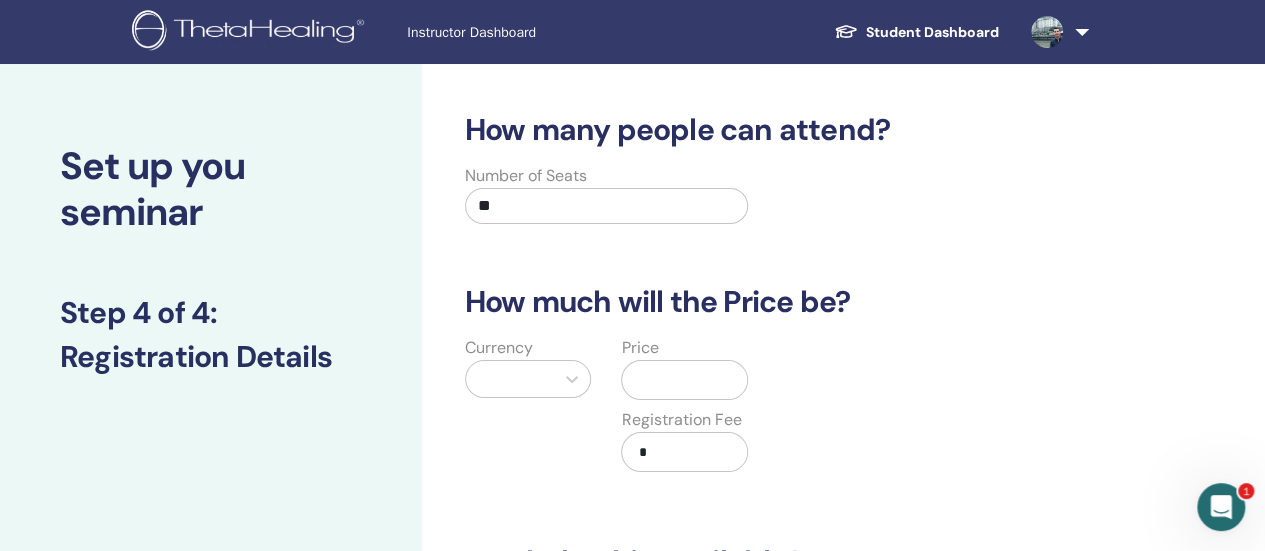 type on "**" 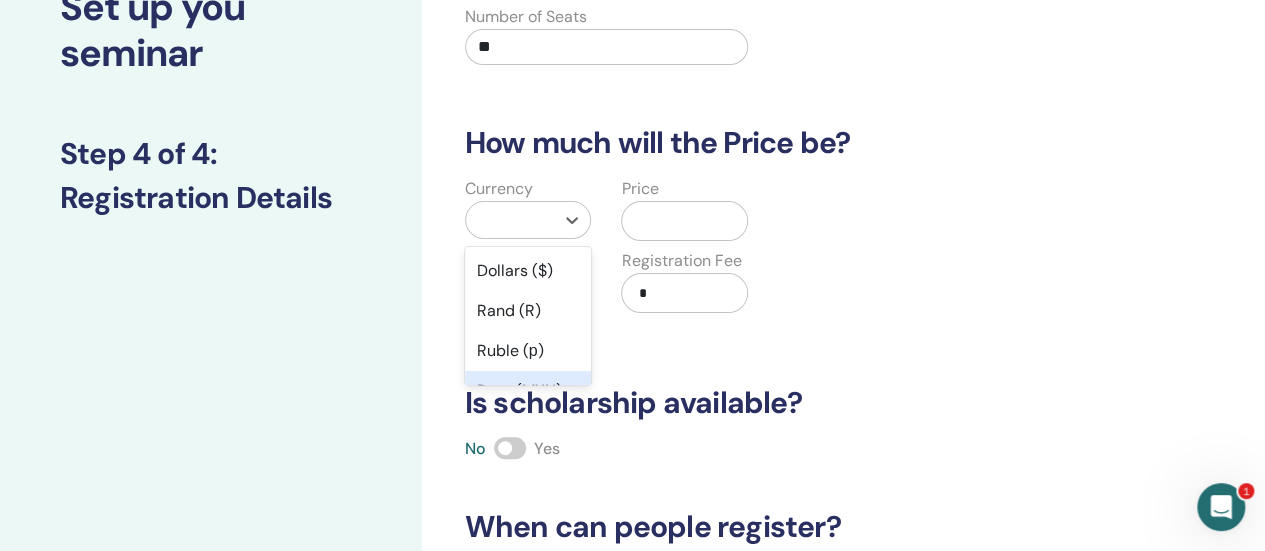scroll, scrollTop: 162, scrollLeft: 0, axis: vertical 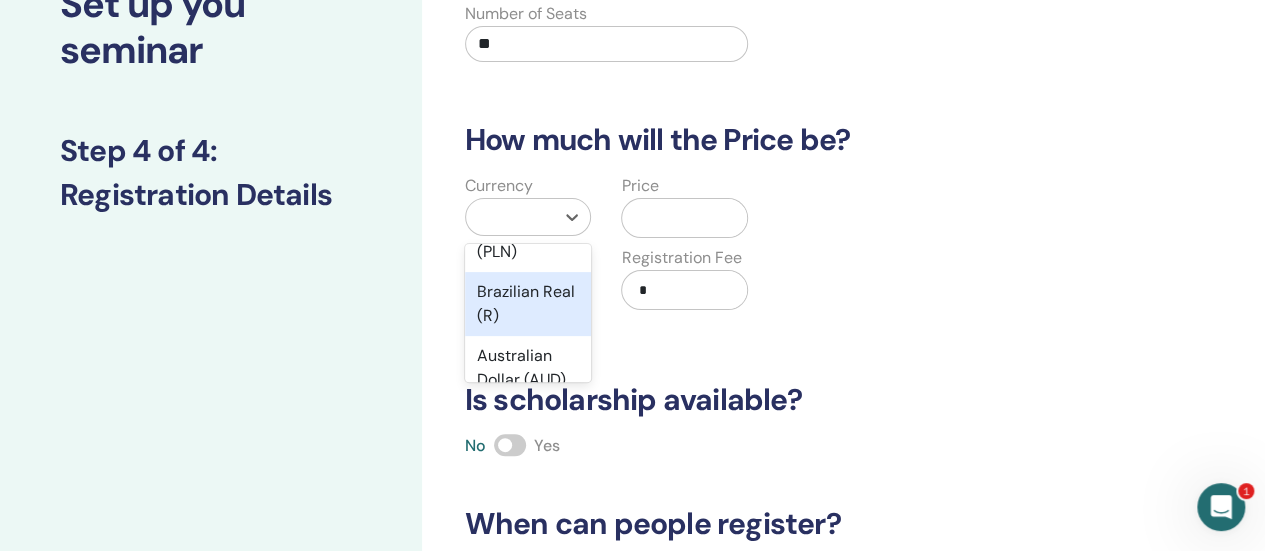 click on "Brazilian Real (R)" at bounding box center (528, 304) 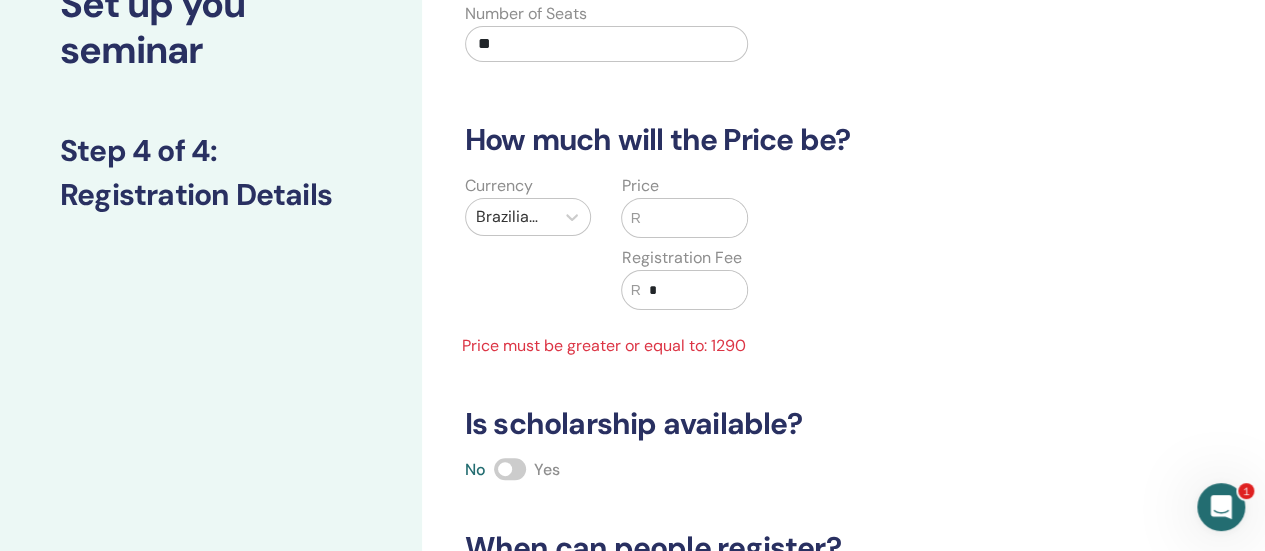 click at bounding box center (694, 218) 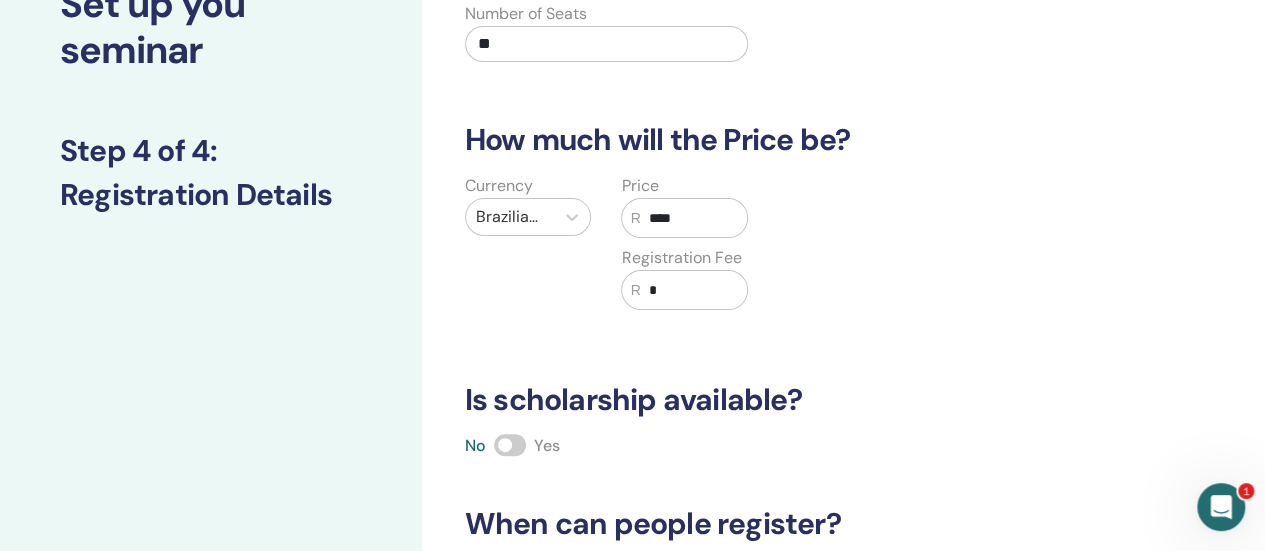 type on "****" 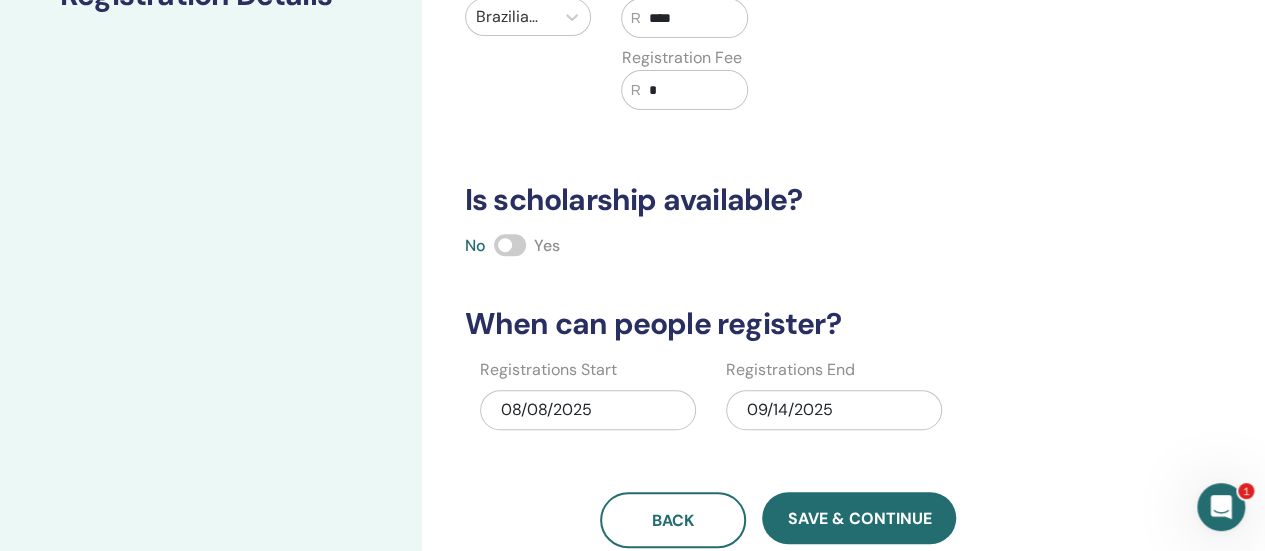 scroll, scrollTop: 362, scrollLeft: 0, axis: vertical 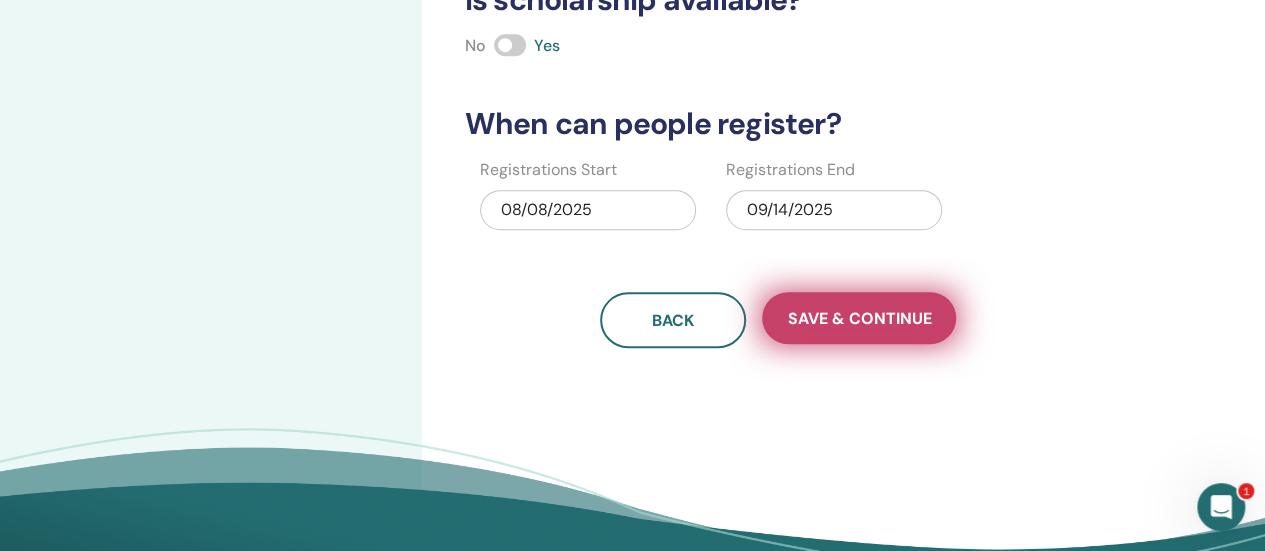 click on "Save & Continue" at bounding box center [859, 318] 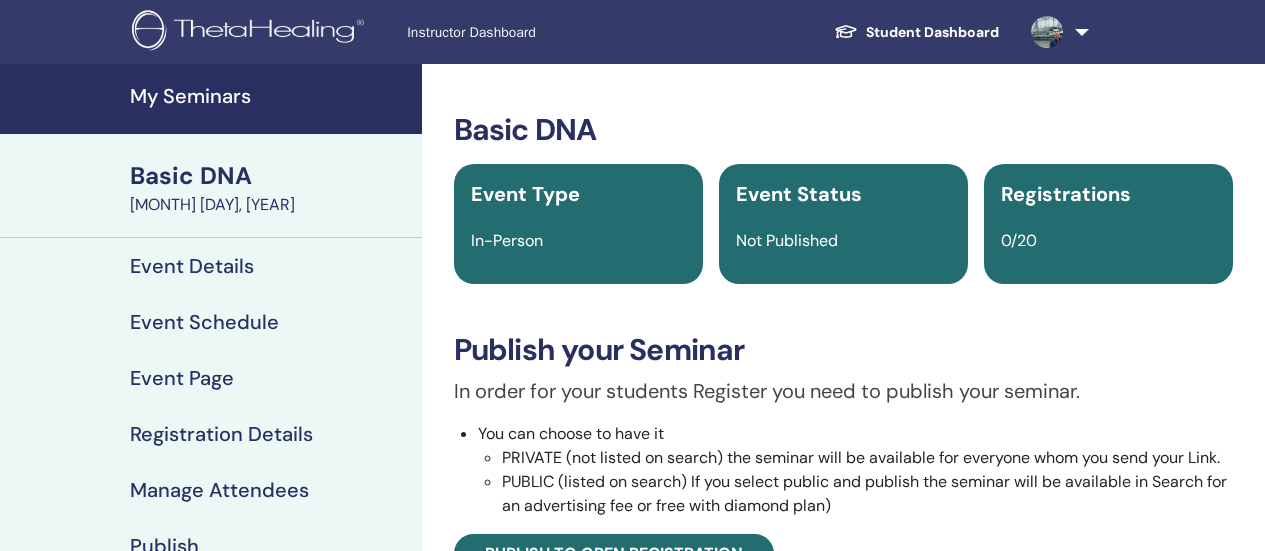 scroll, scrollTop: 0, scrollLeft: 0, axis: both 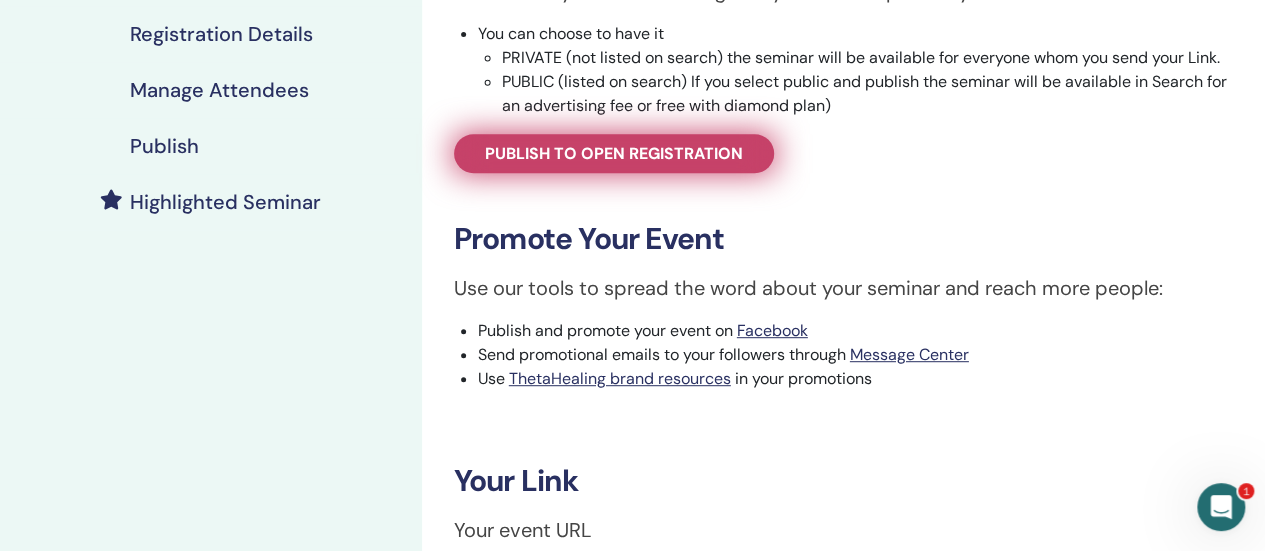 click on "Publish to open registration" at bounding box center (614, 153) 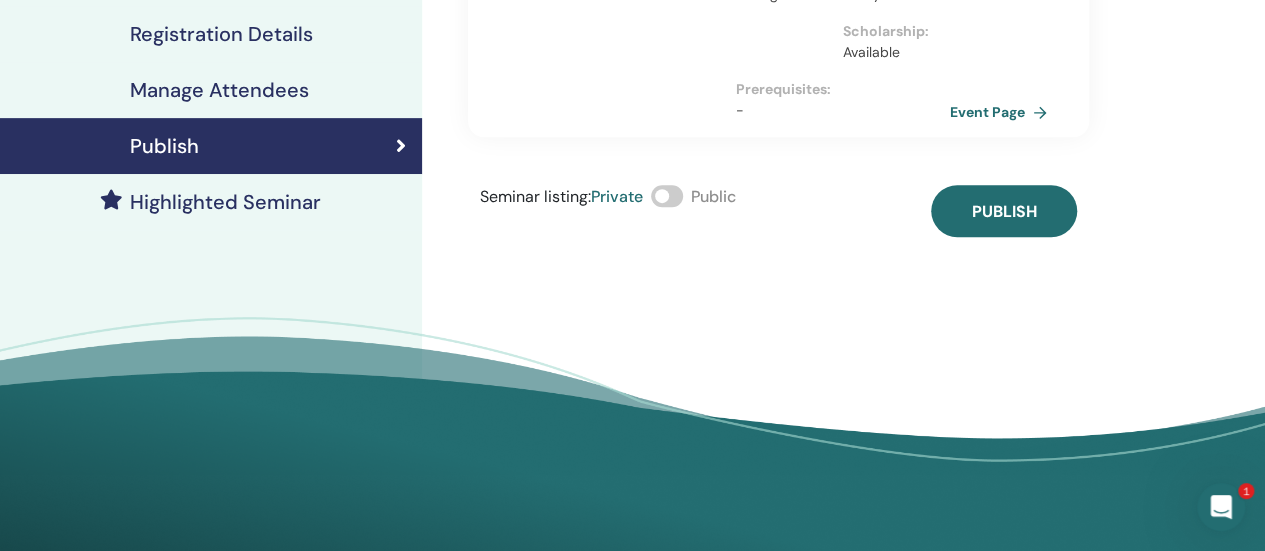 click at bounding box center (667, 196) 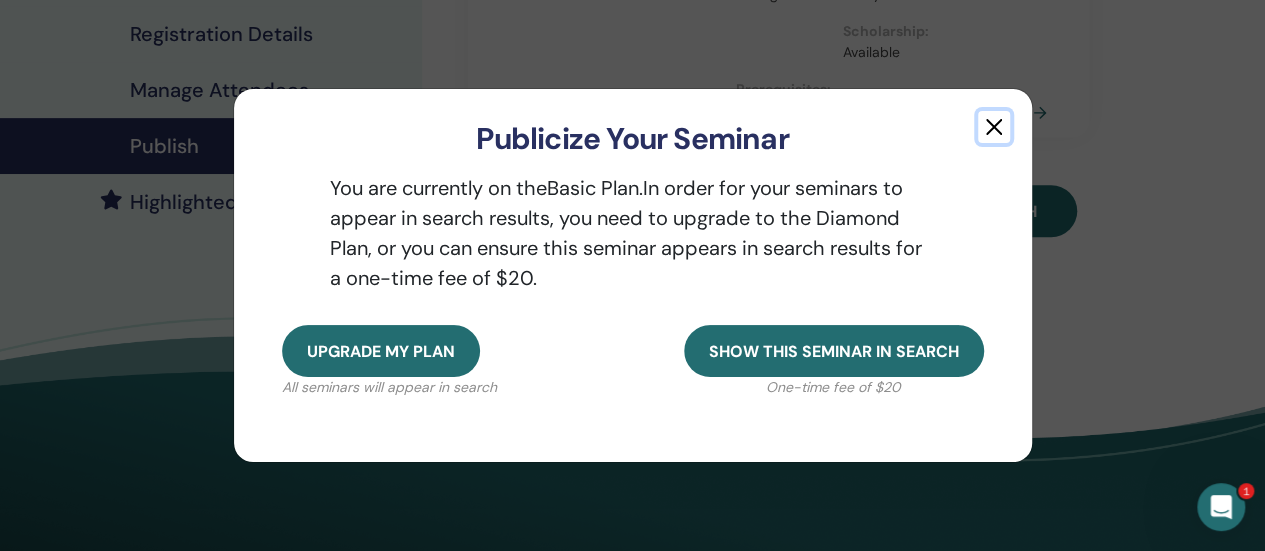 click at bounding box center [994, 127] 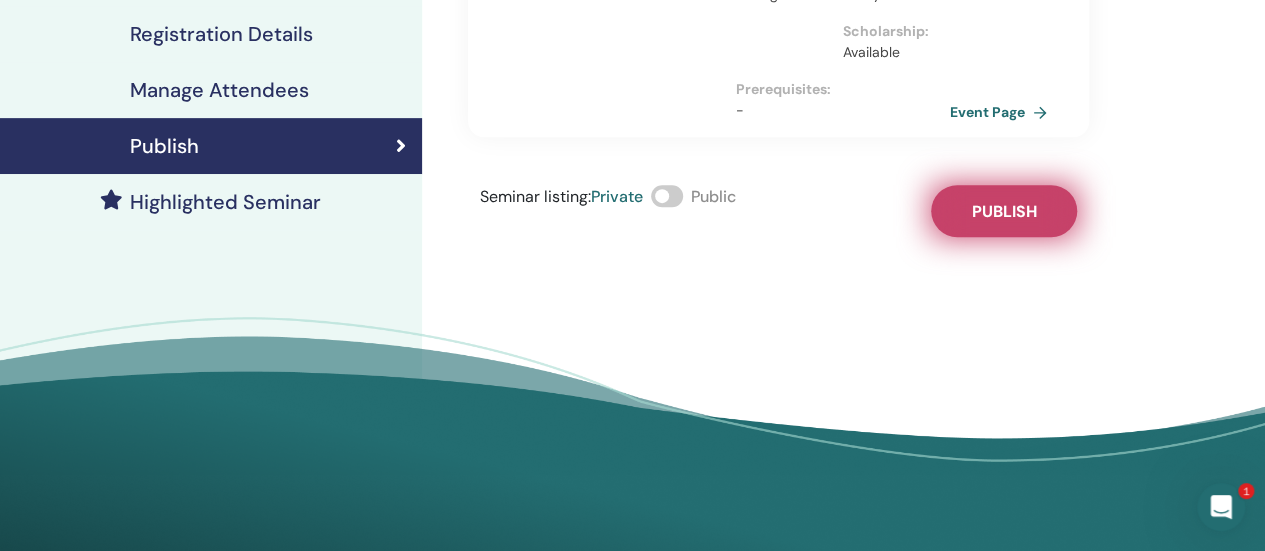 click on "Publish" at bounding box center (1003, 211) 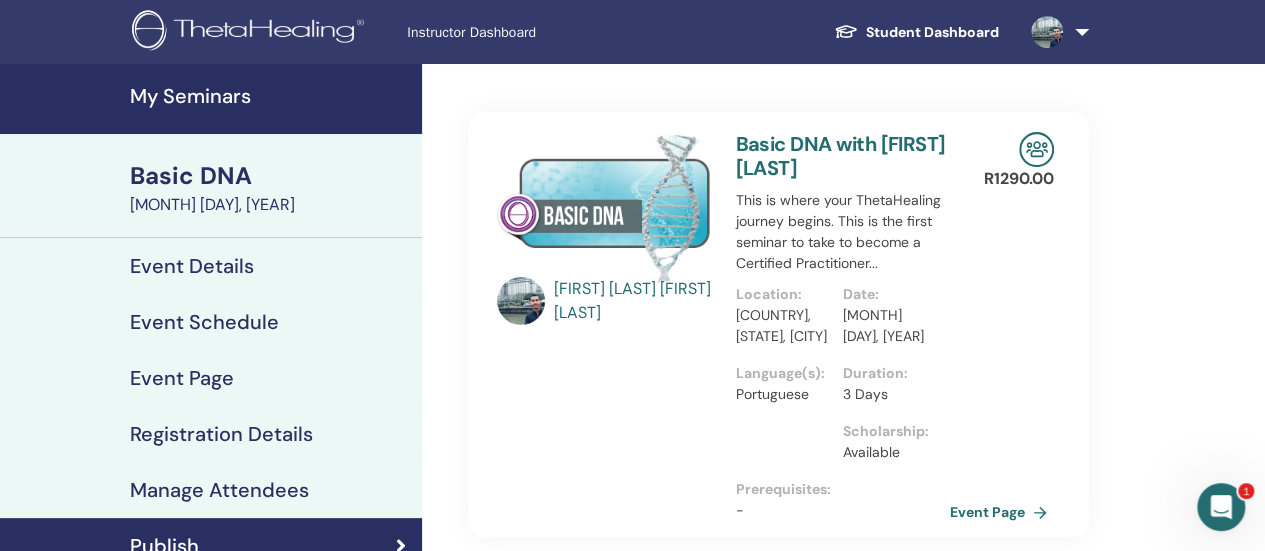 scroll, scrollTop: 100, scrollLeft: 0, axis: vertical 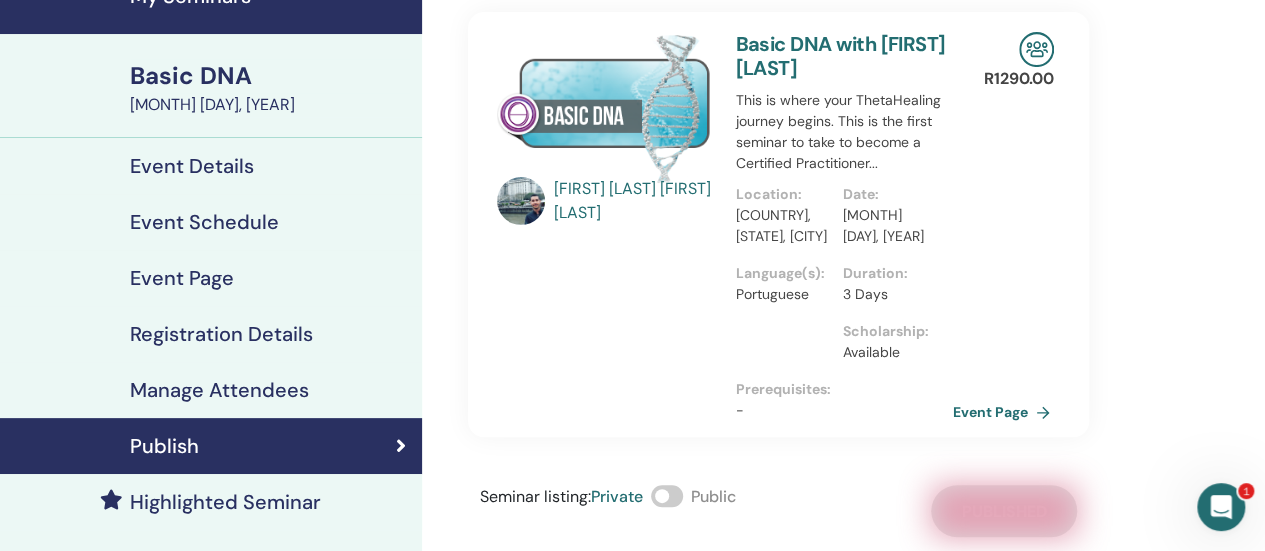 click on "Event Page" at bounding box center (1005, 412) 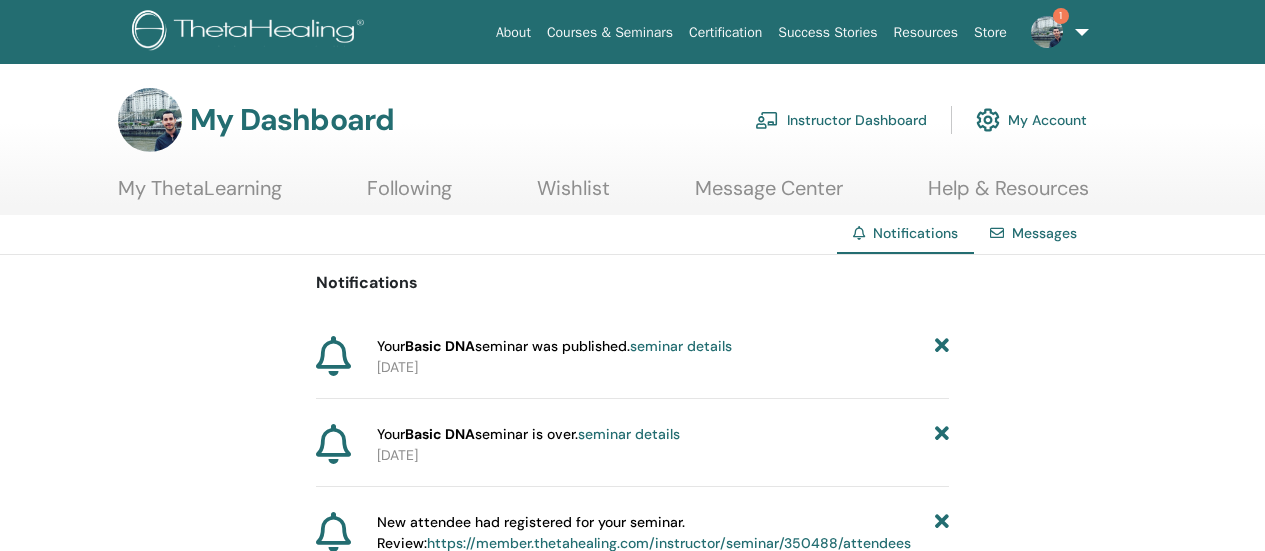 scroll, scrollTop: 0, scrollLeft: 0, axis: both 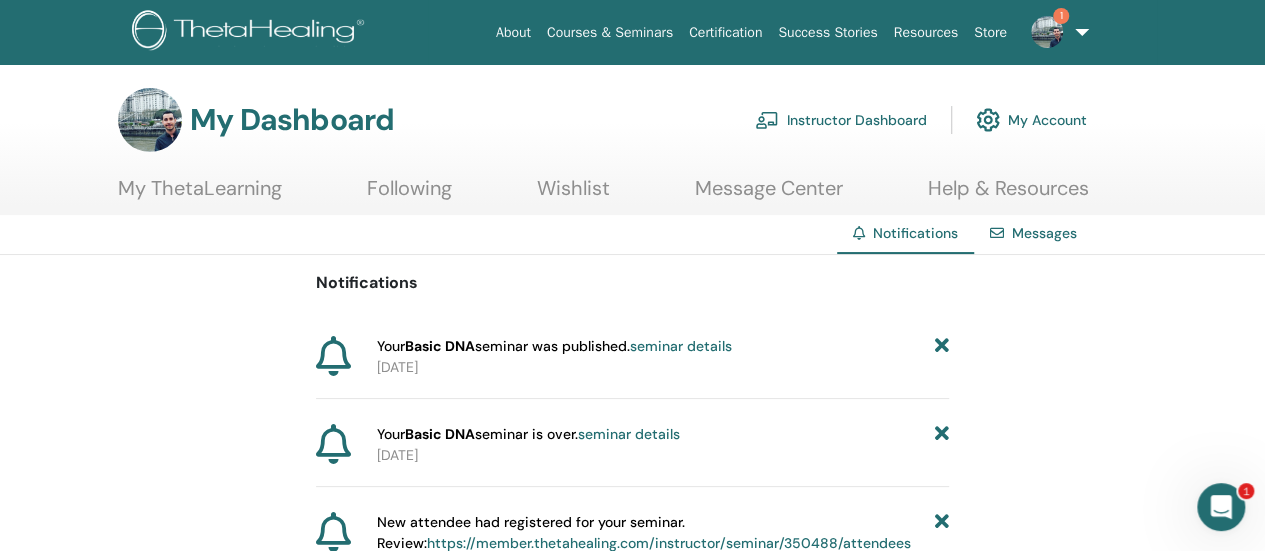 click on "My ThetaLearning" at bounding box center (200, 195) 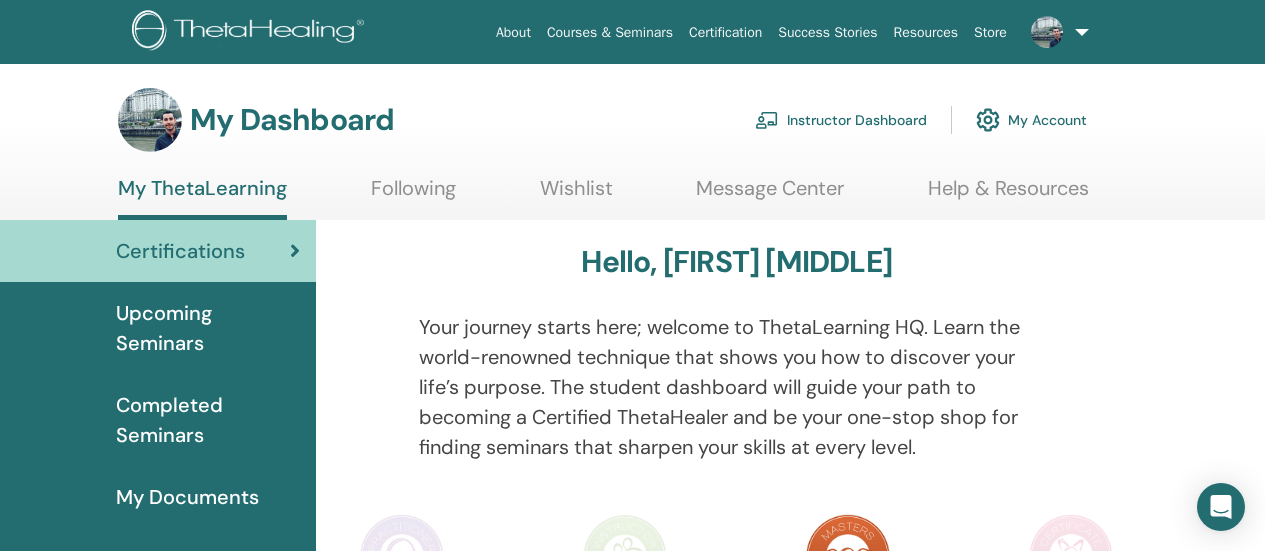 scroll, scrollTop: 0, scrollLeft: 0, axis: both 